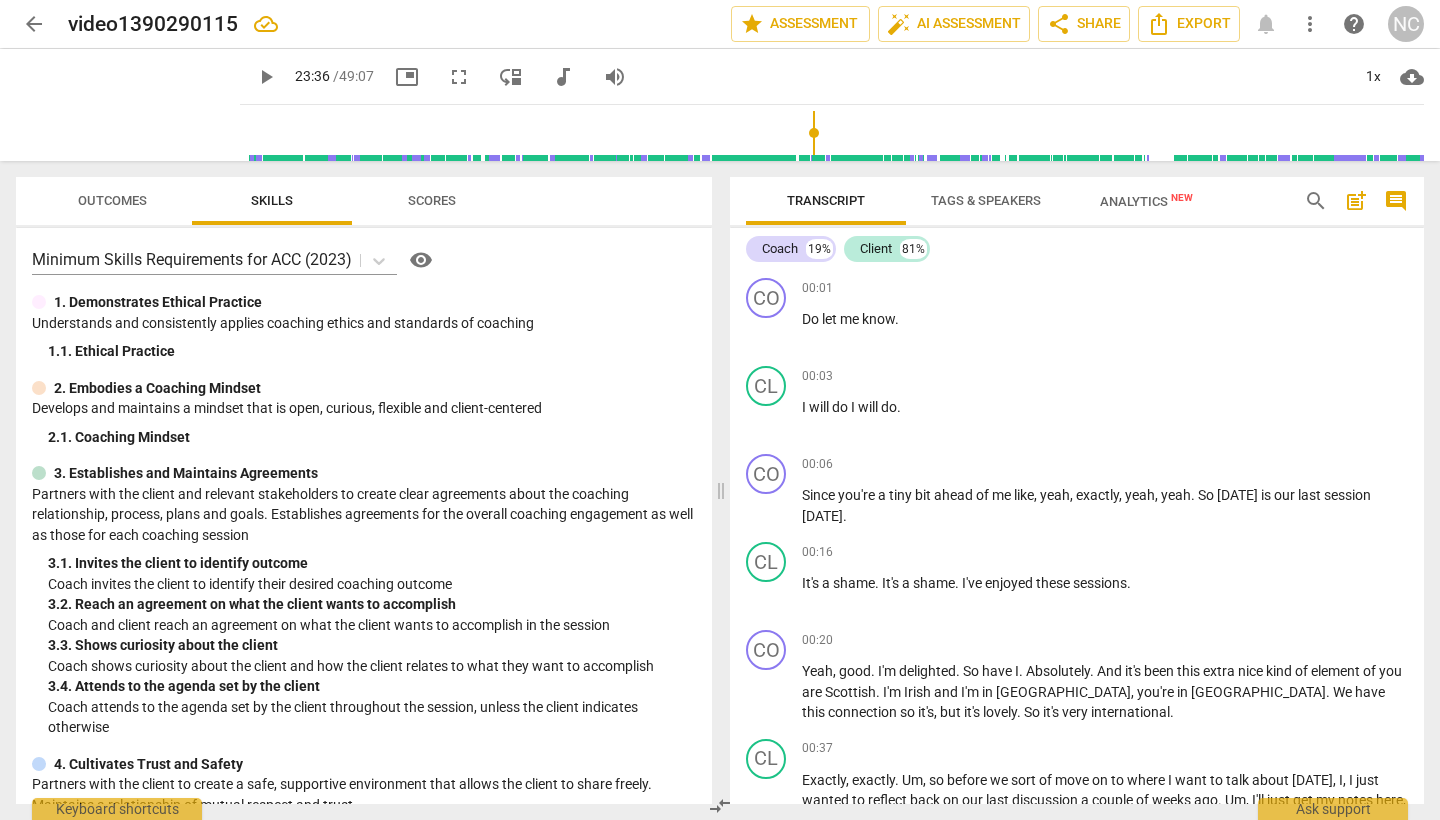 scroll, scrollTop: 0, scrollLeft: 0, axis: both 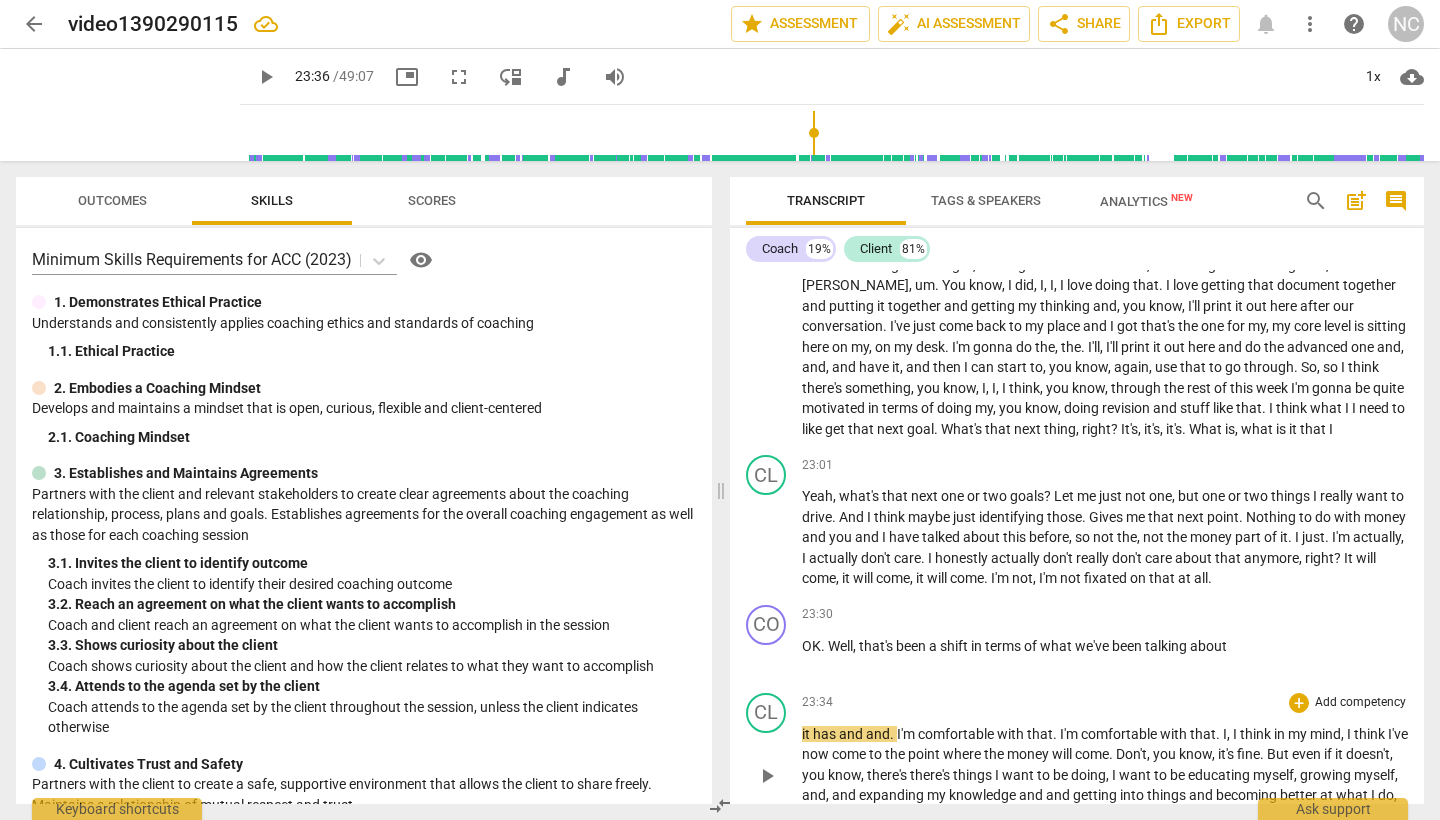 click on "play_arrow" at bounding box center (767, 776) 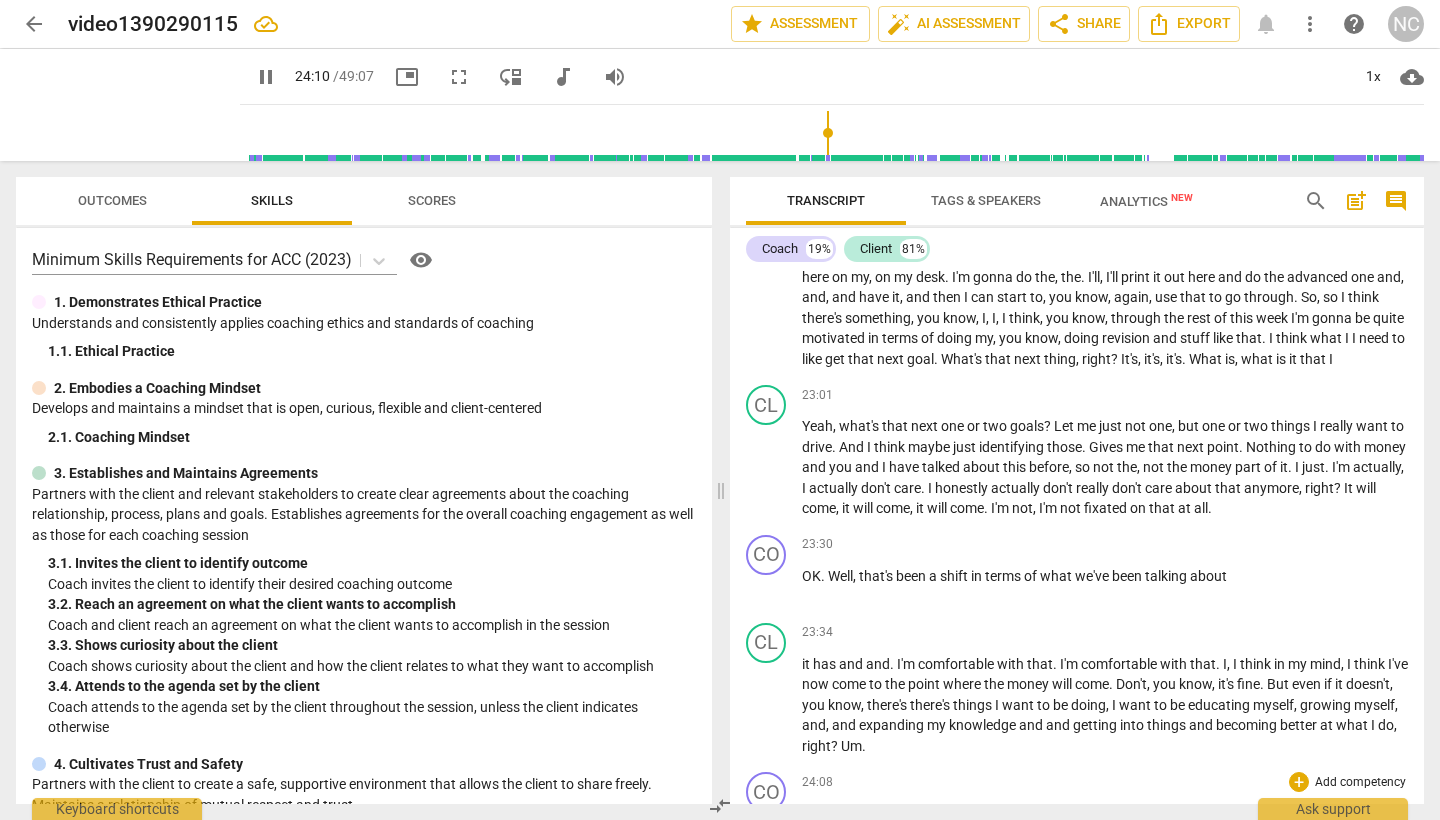 scroll, scrollTop: 7222, scrollLeft: 0, axis: vertical 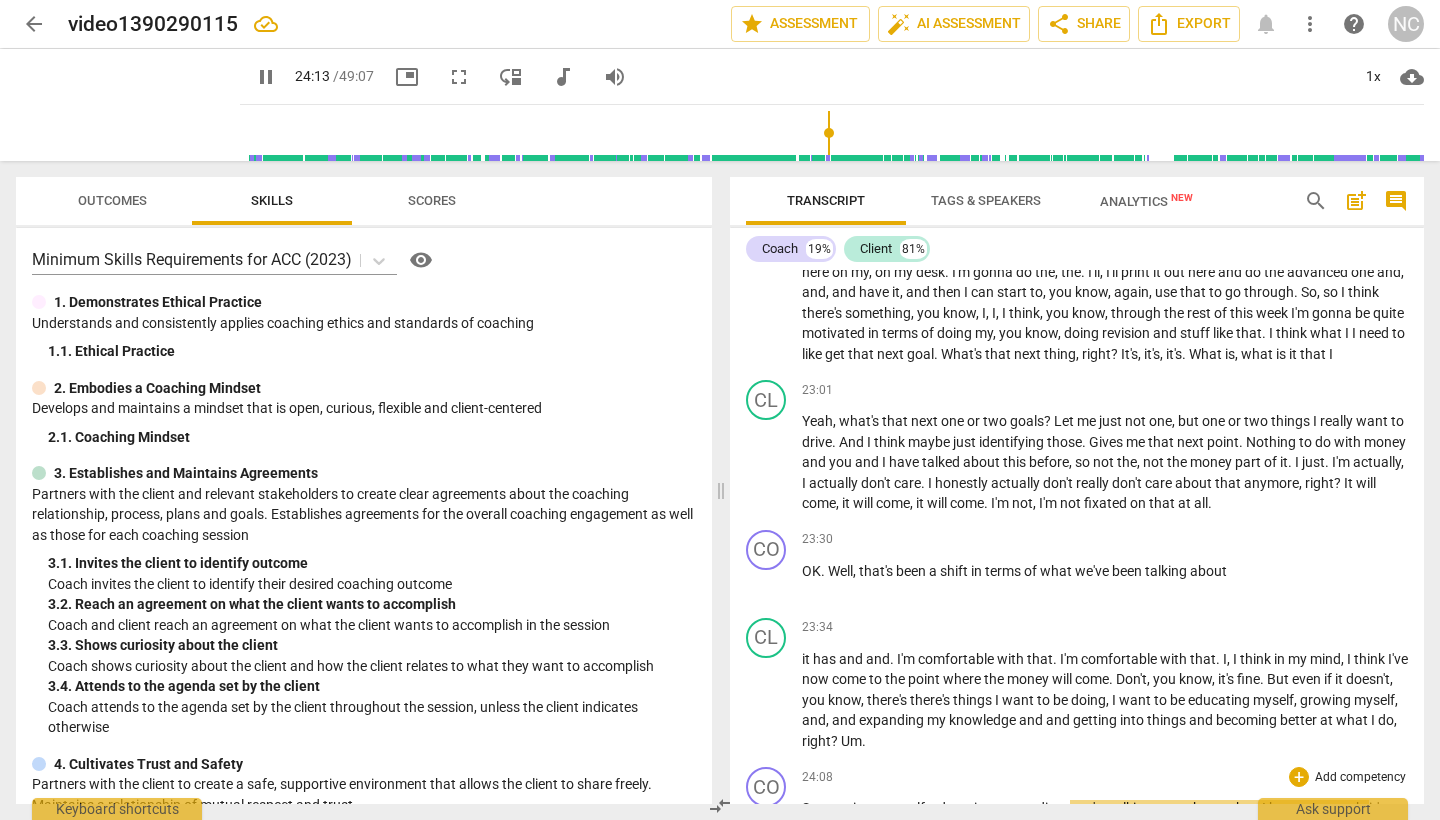 click on "pause" at bounding box center [767, 820] 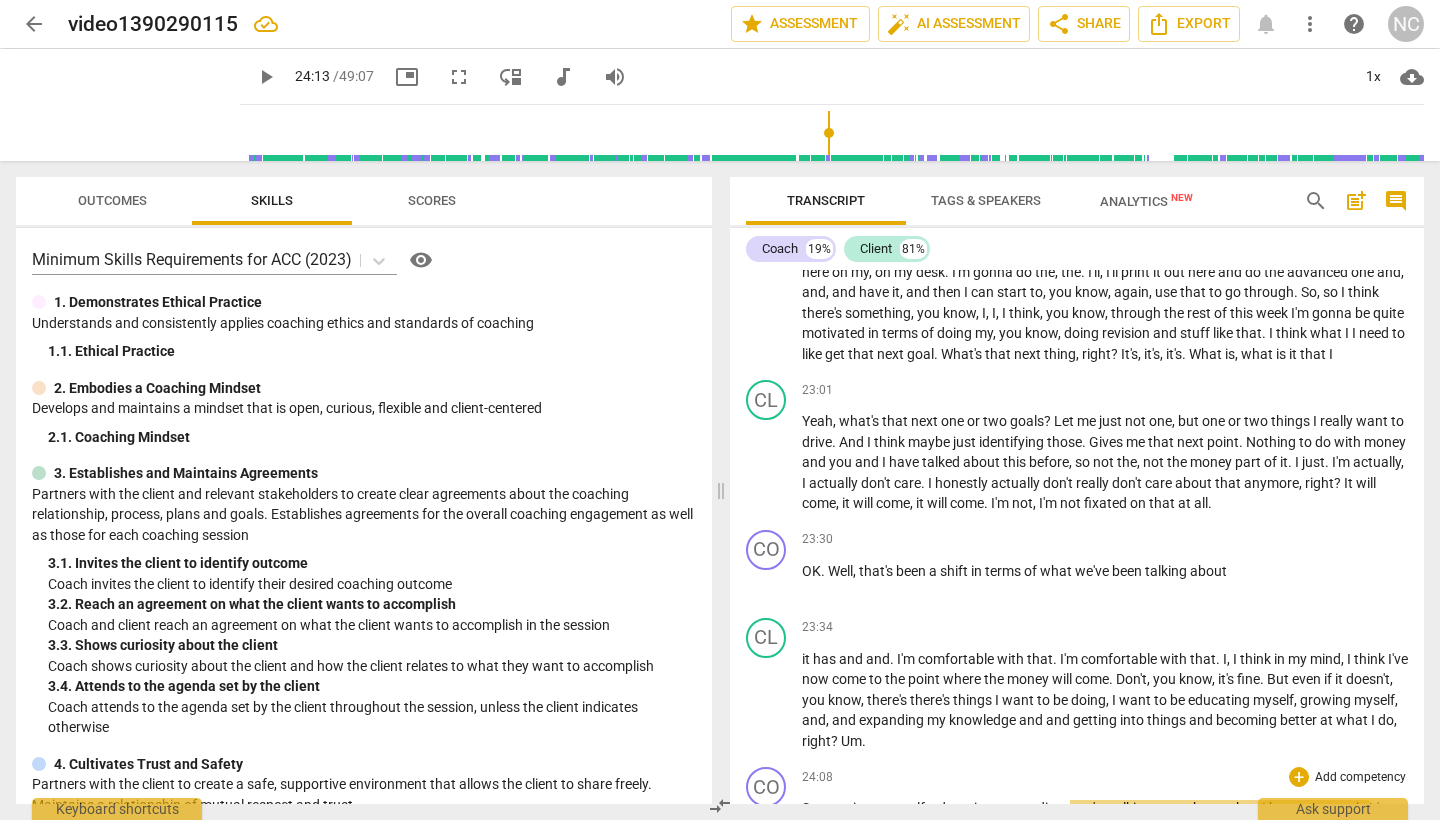 click on "education" at bounding box center [962, 808] 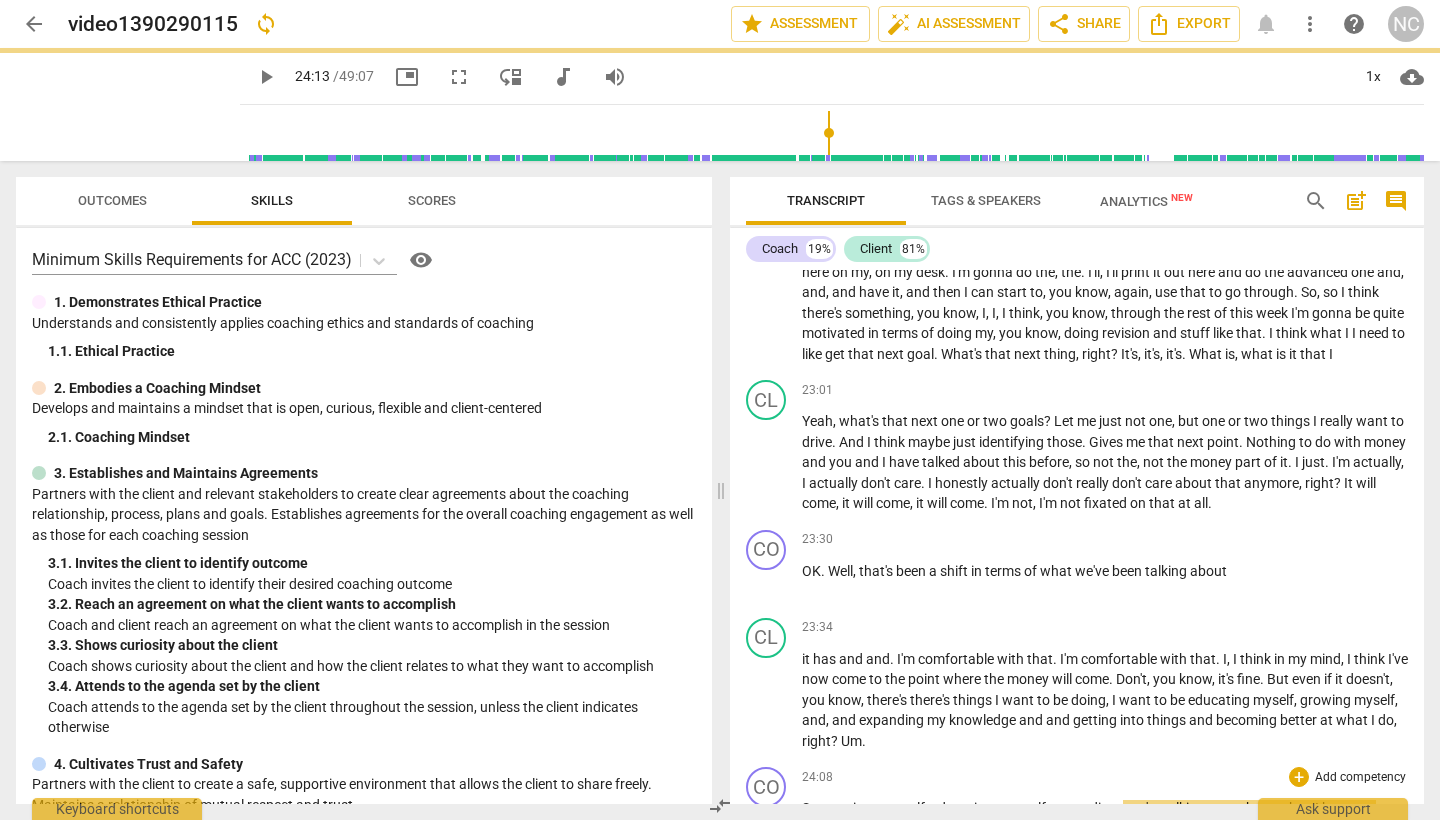 click on "So" at bounding box center (811, 808) 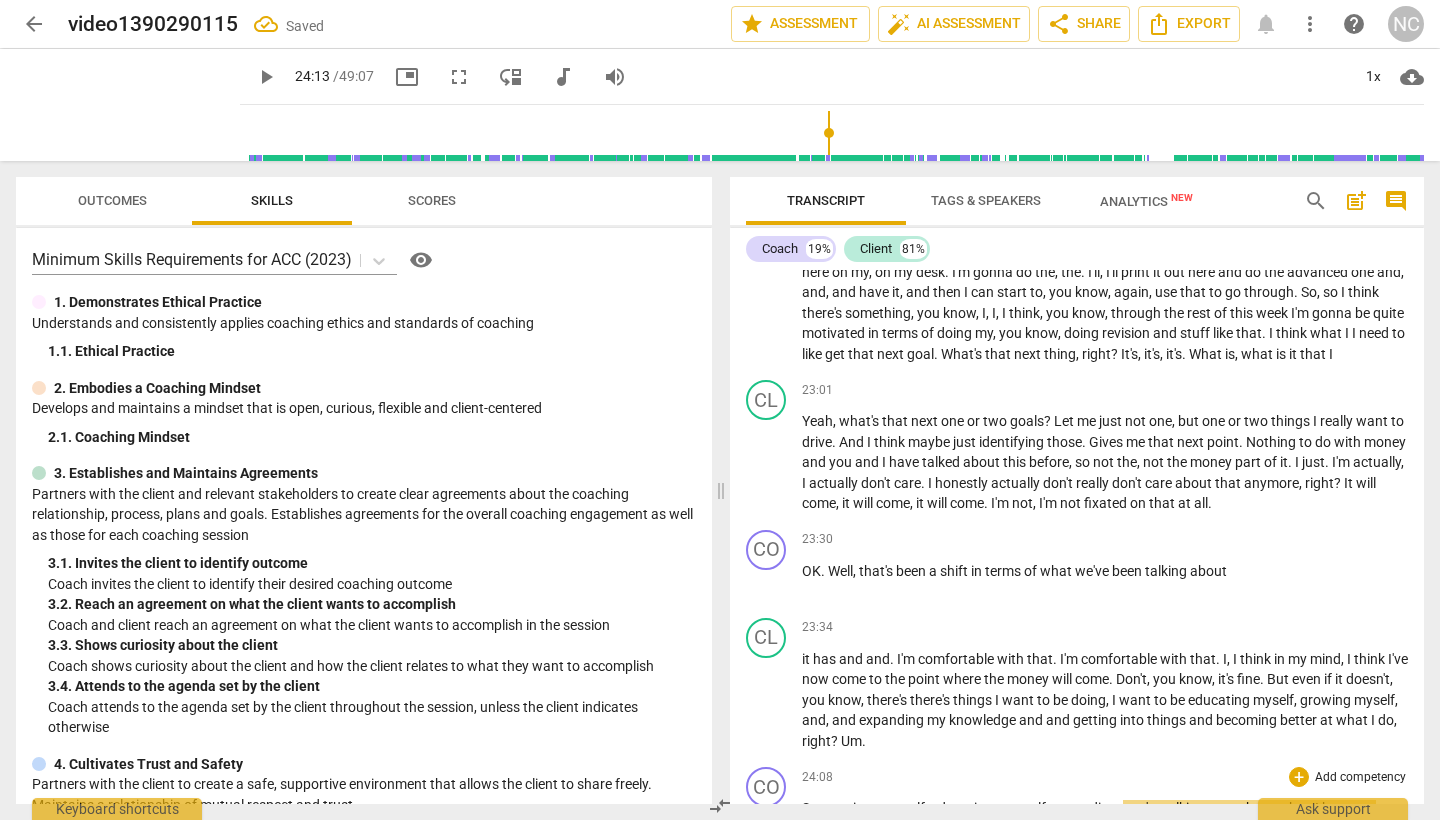 click on "play_arrow" at bounding box center [767, 820] 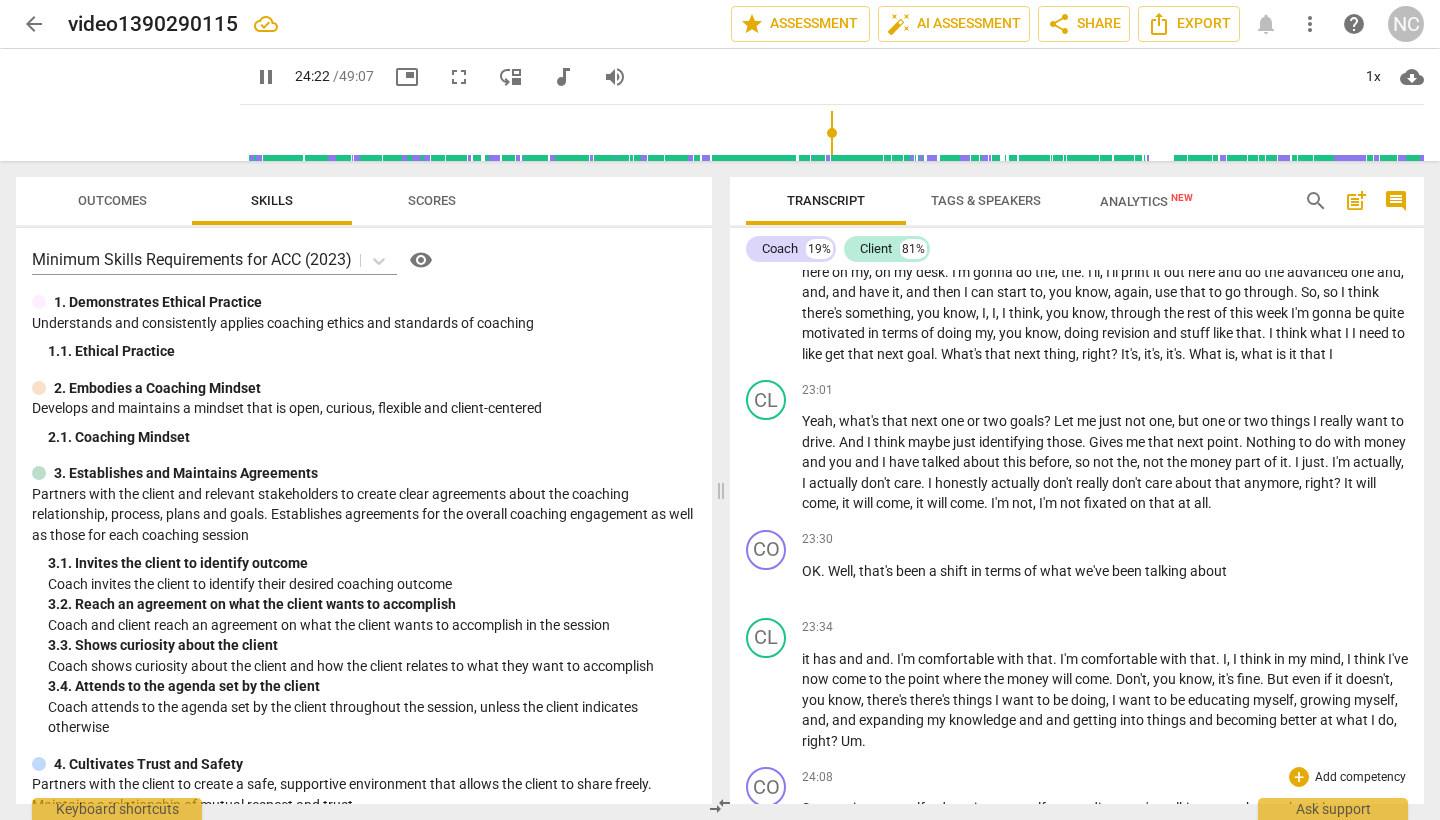 scroll, scrollTop: 7773, scrollLeft: 0, axis: vertical 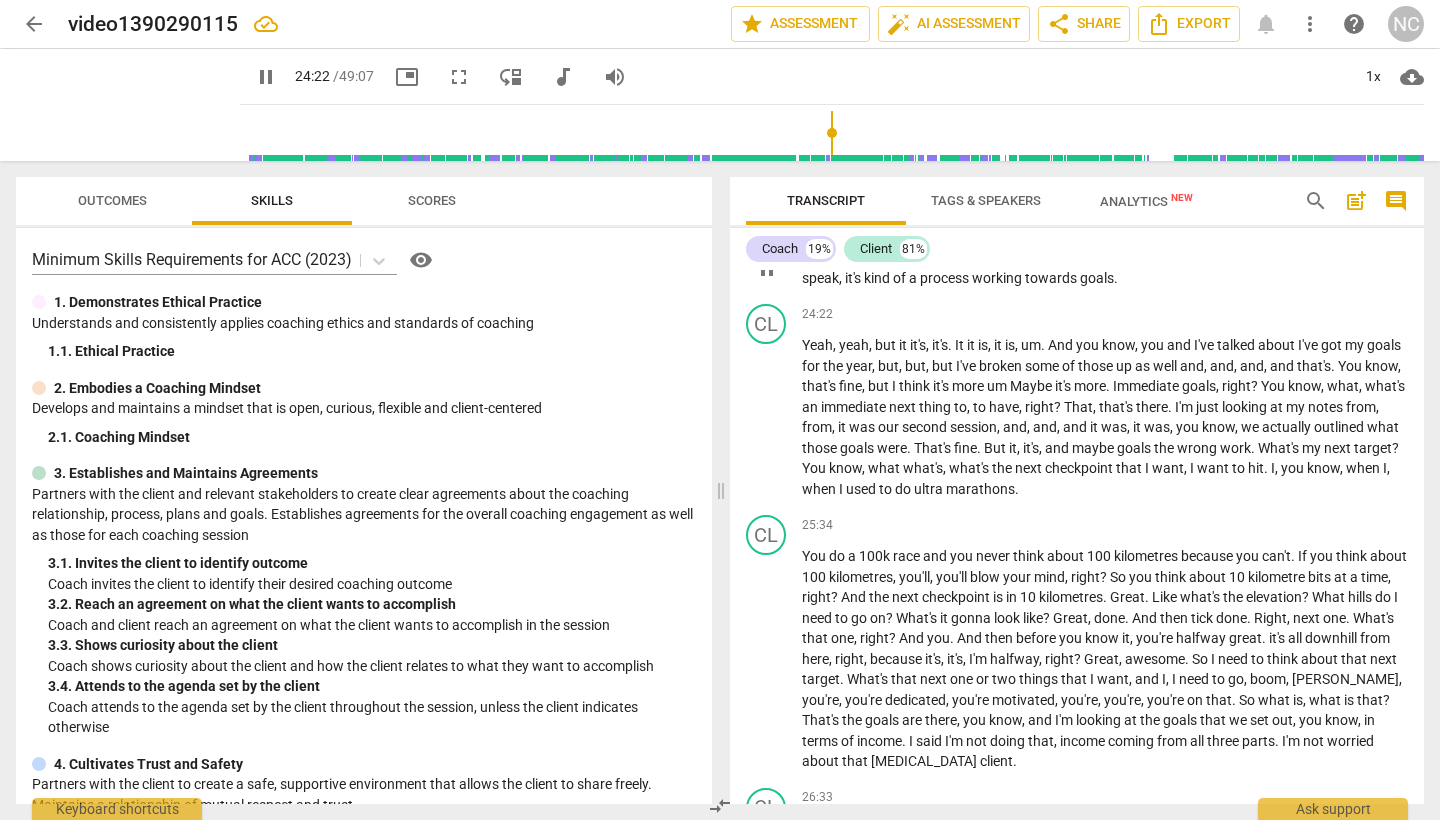 click on "CL" at bounding box center (766, 808) 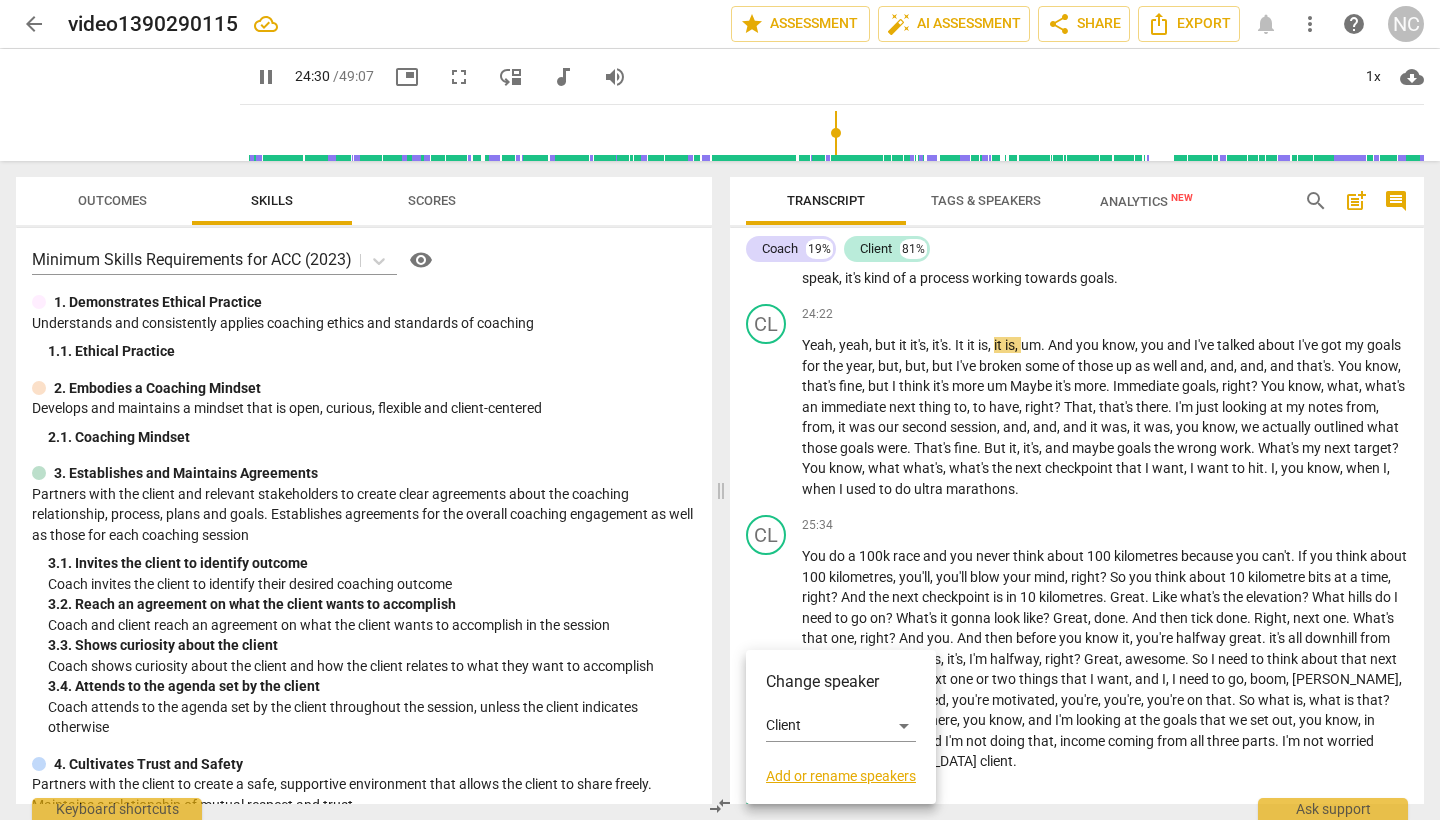 click at bounding box center [720, 410] 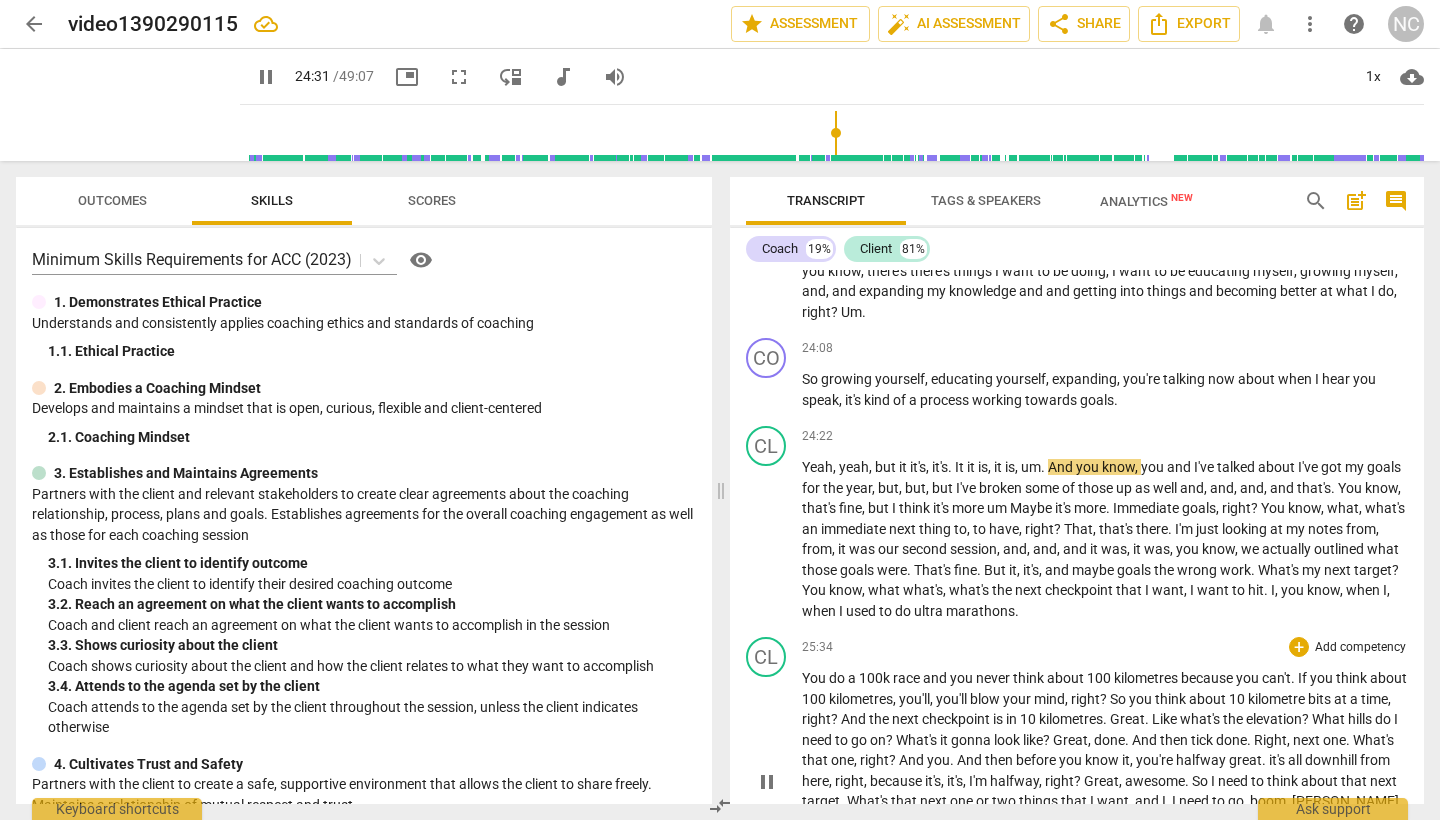 scroll, scrollTop: 7637, scrollLeft: 0, axis: vertical 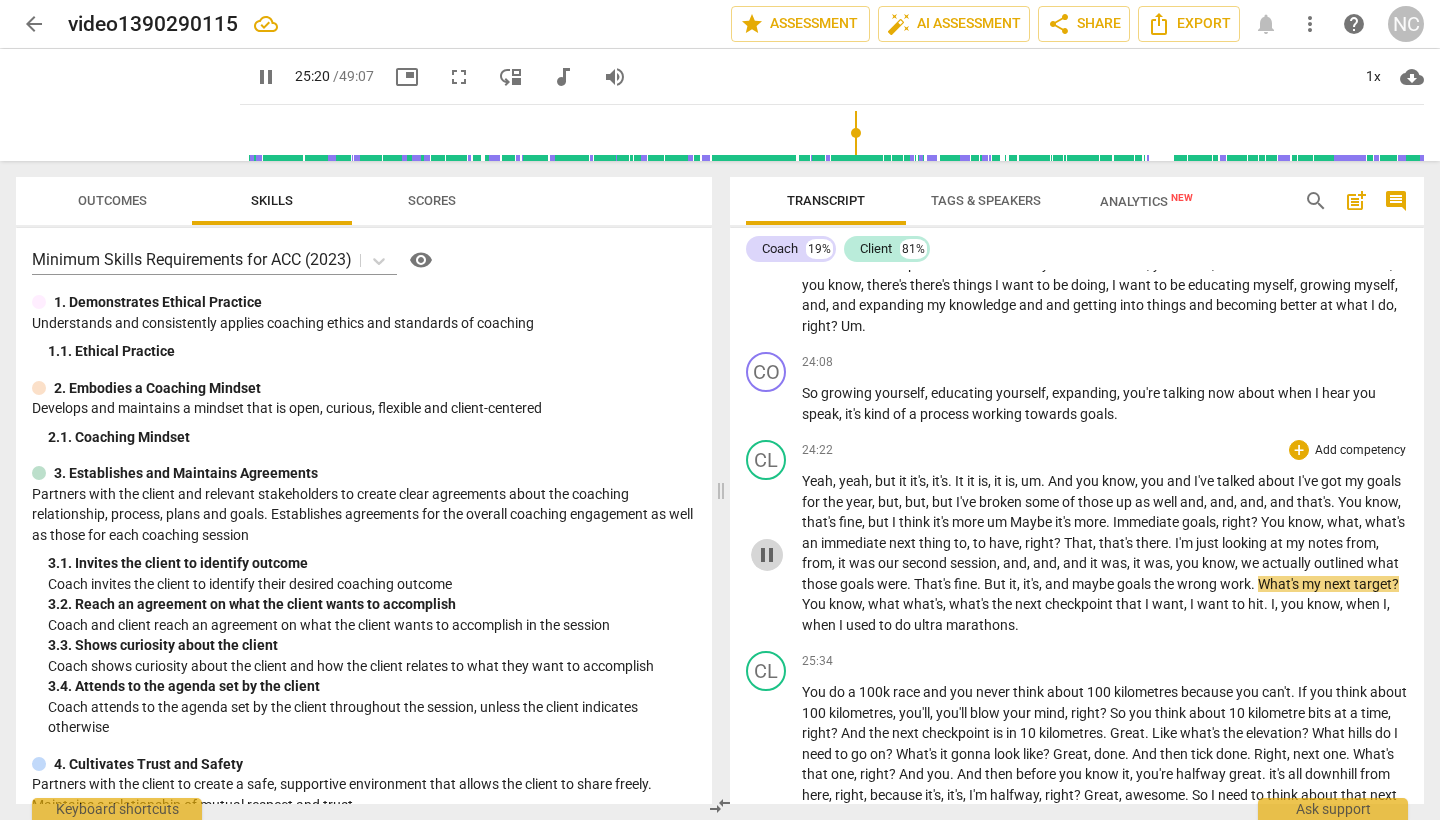 click on "pause" at bounding box center (767, 555) 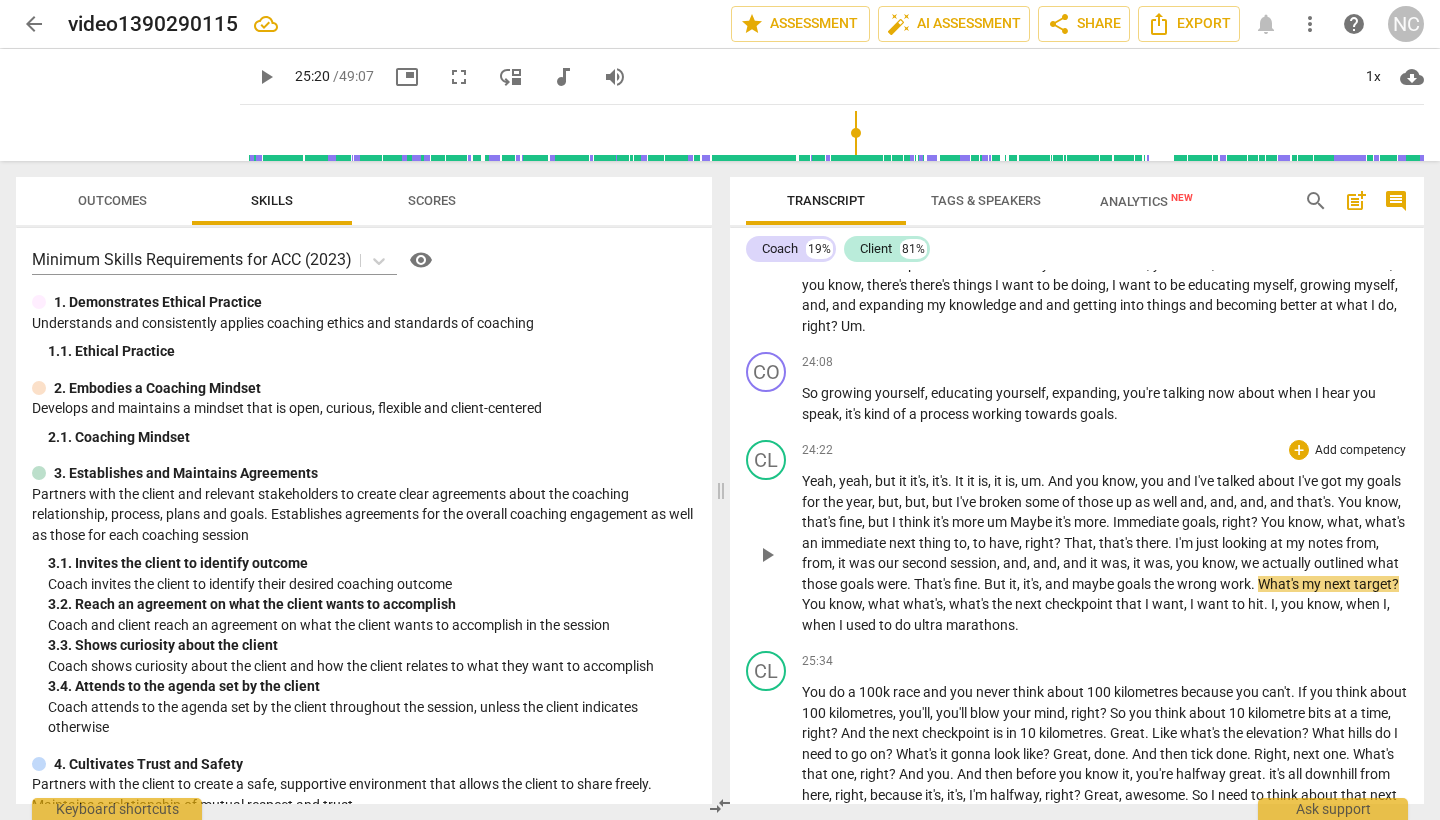 click on "the" at bounding box center [1165, 584] 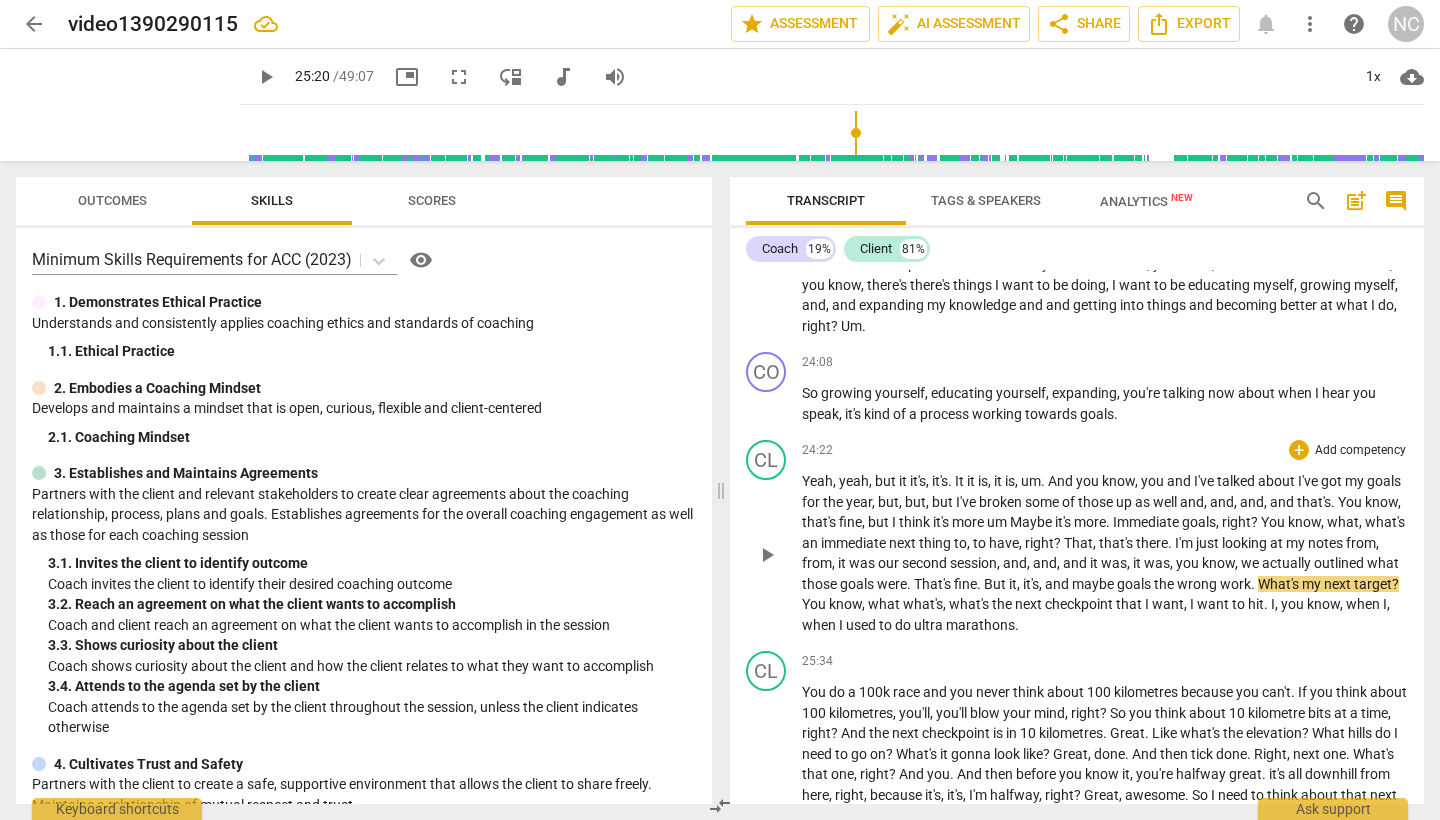 type 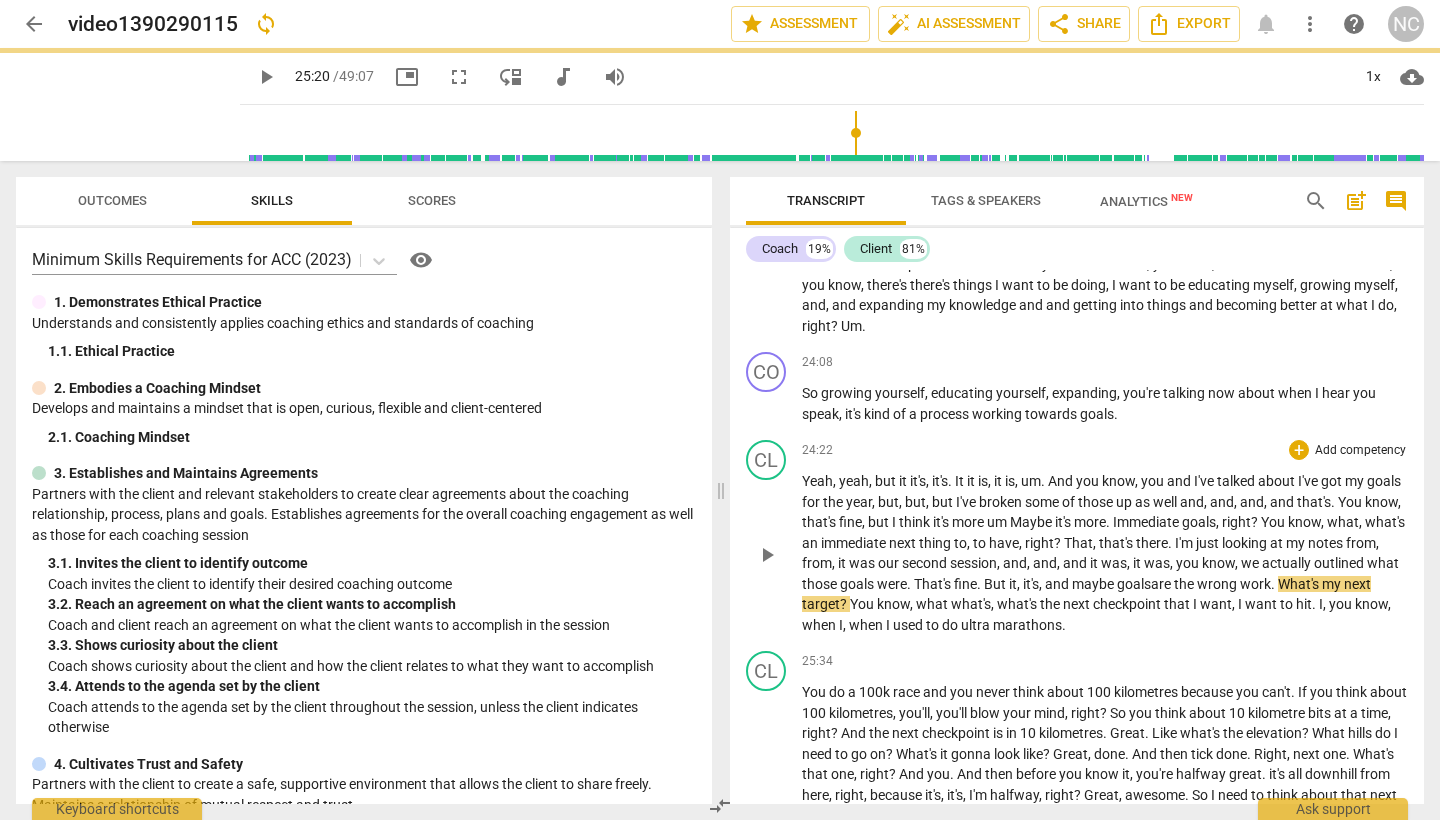 click on "work" at bounding box center [1255, 584] 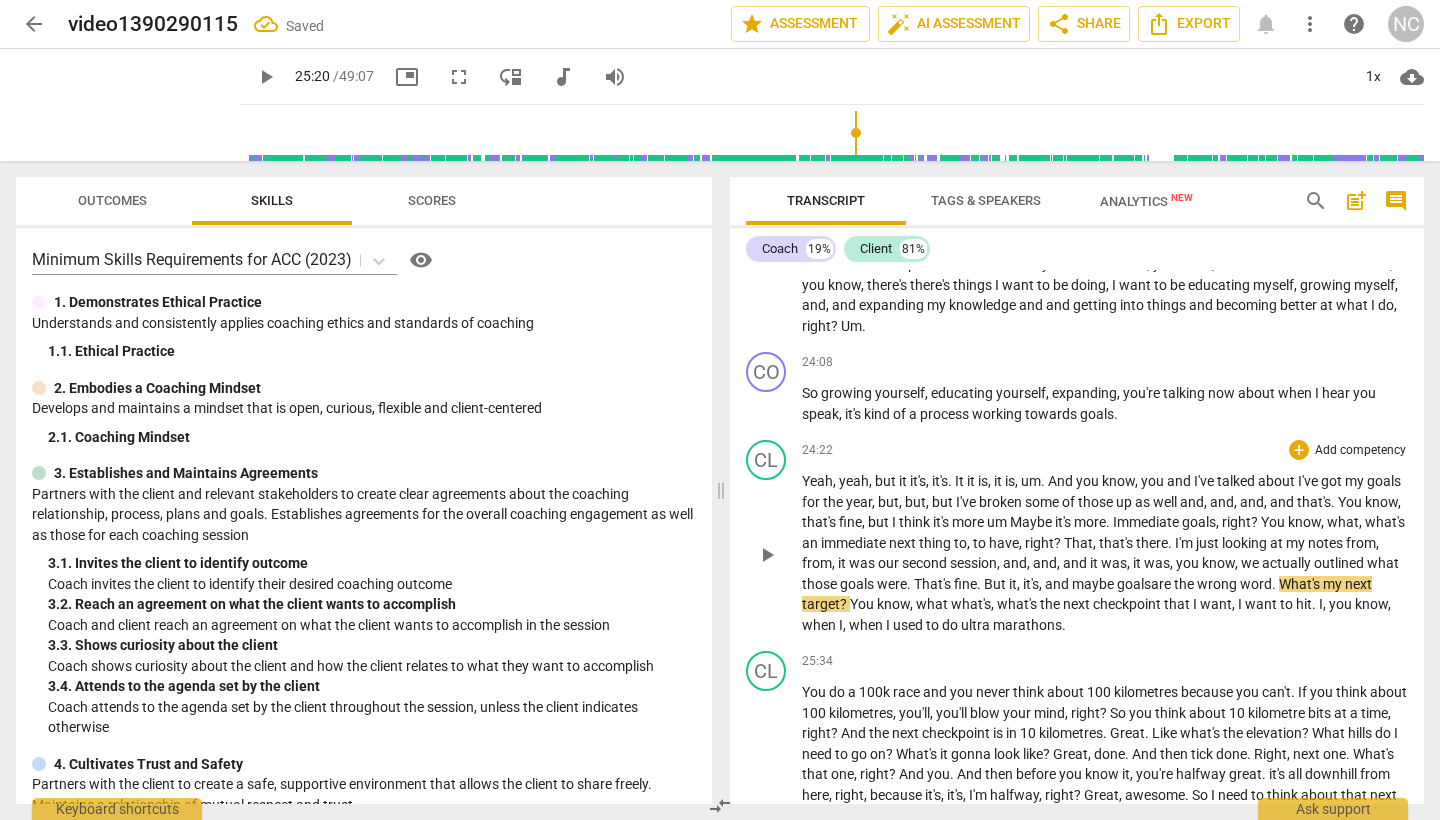 click on "wrong" at bounding box center (1218, 584) 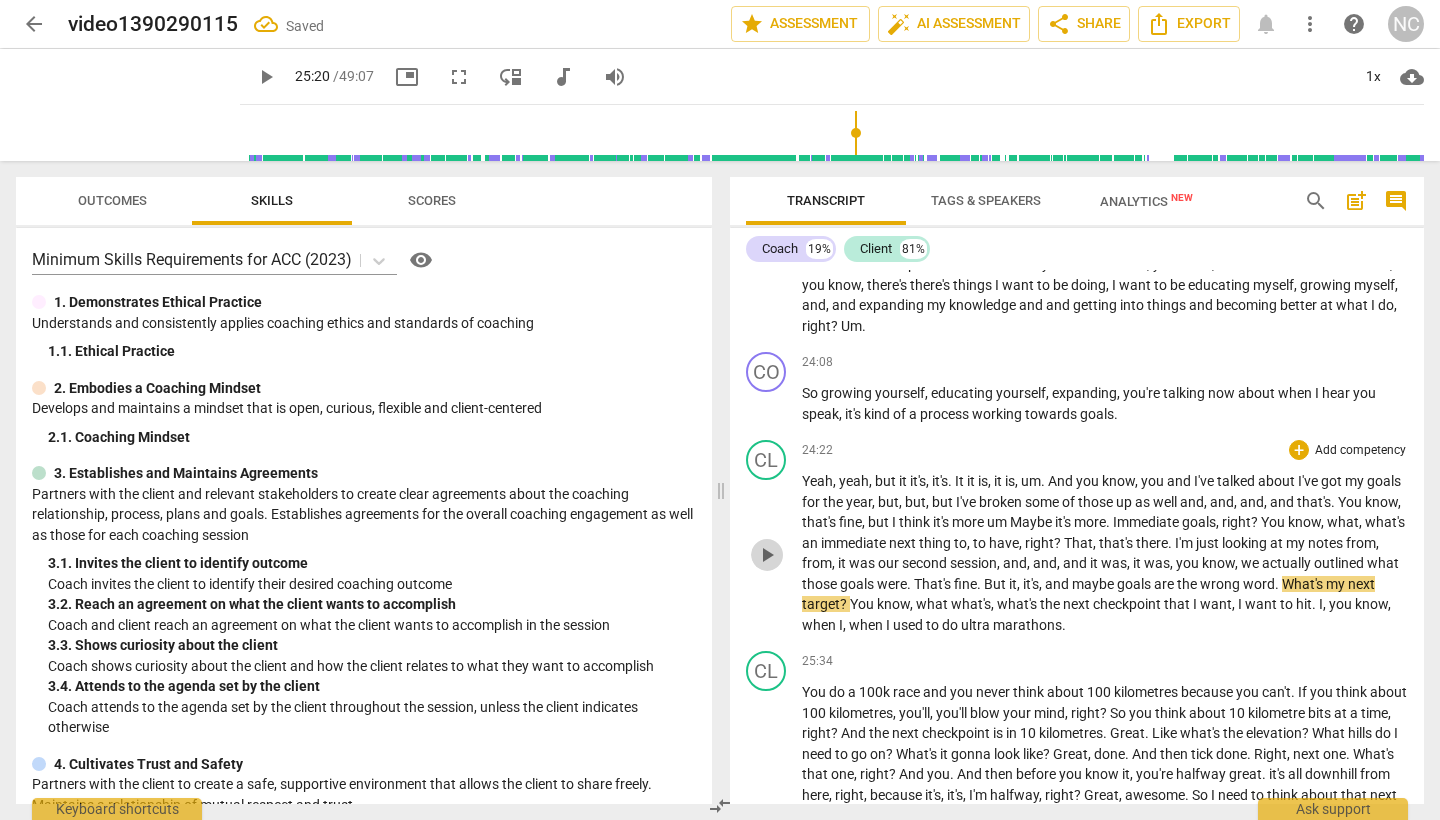 click on "play_arrow" at bounding box center [767, 555] 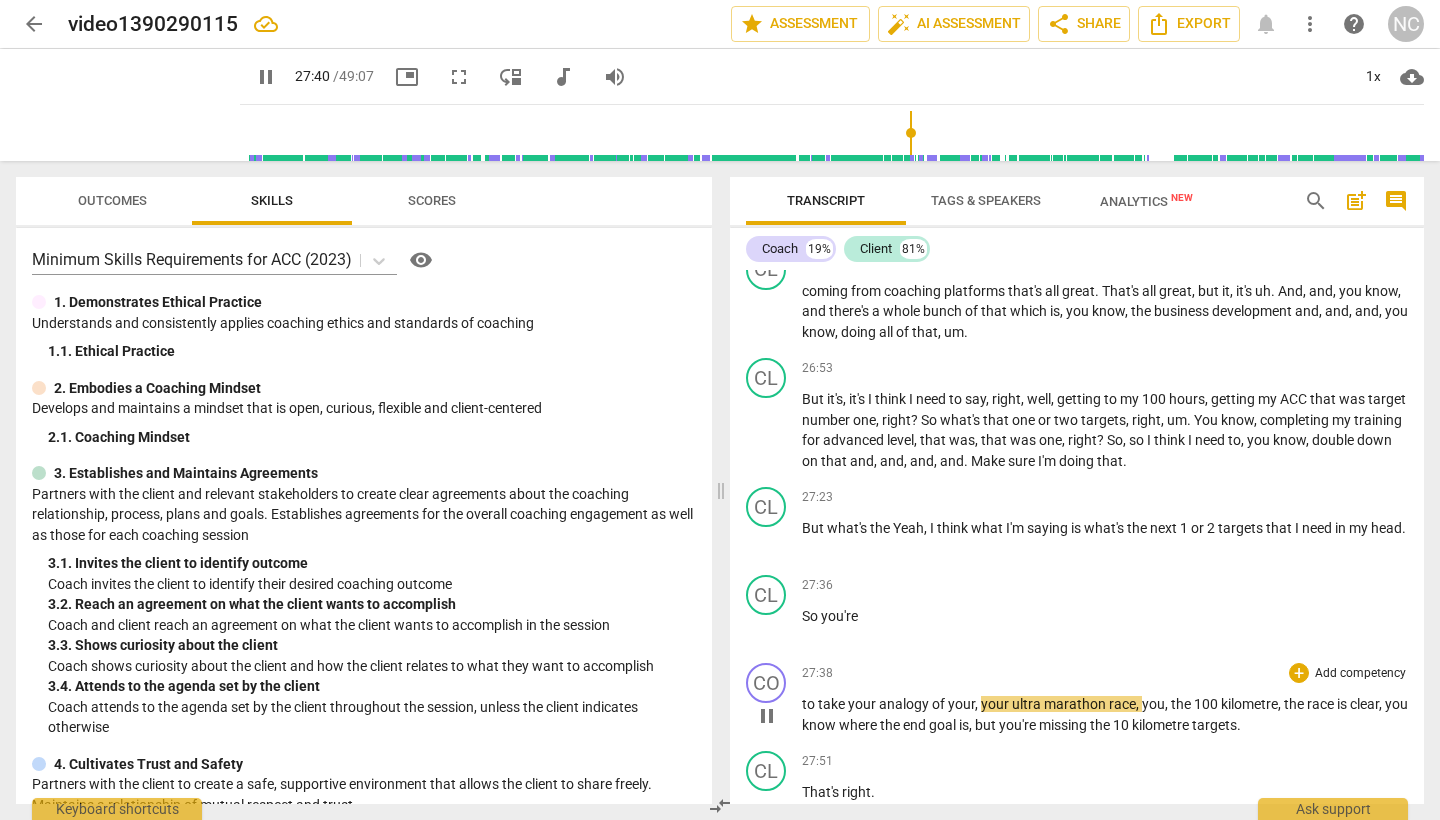 scroll, scrollTop: 8313, scrollLeft: 0, axis: vertical 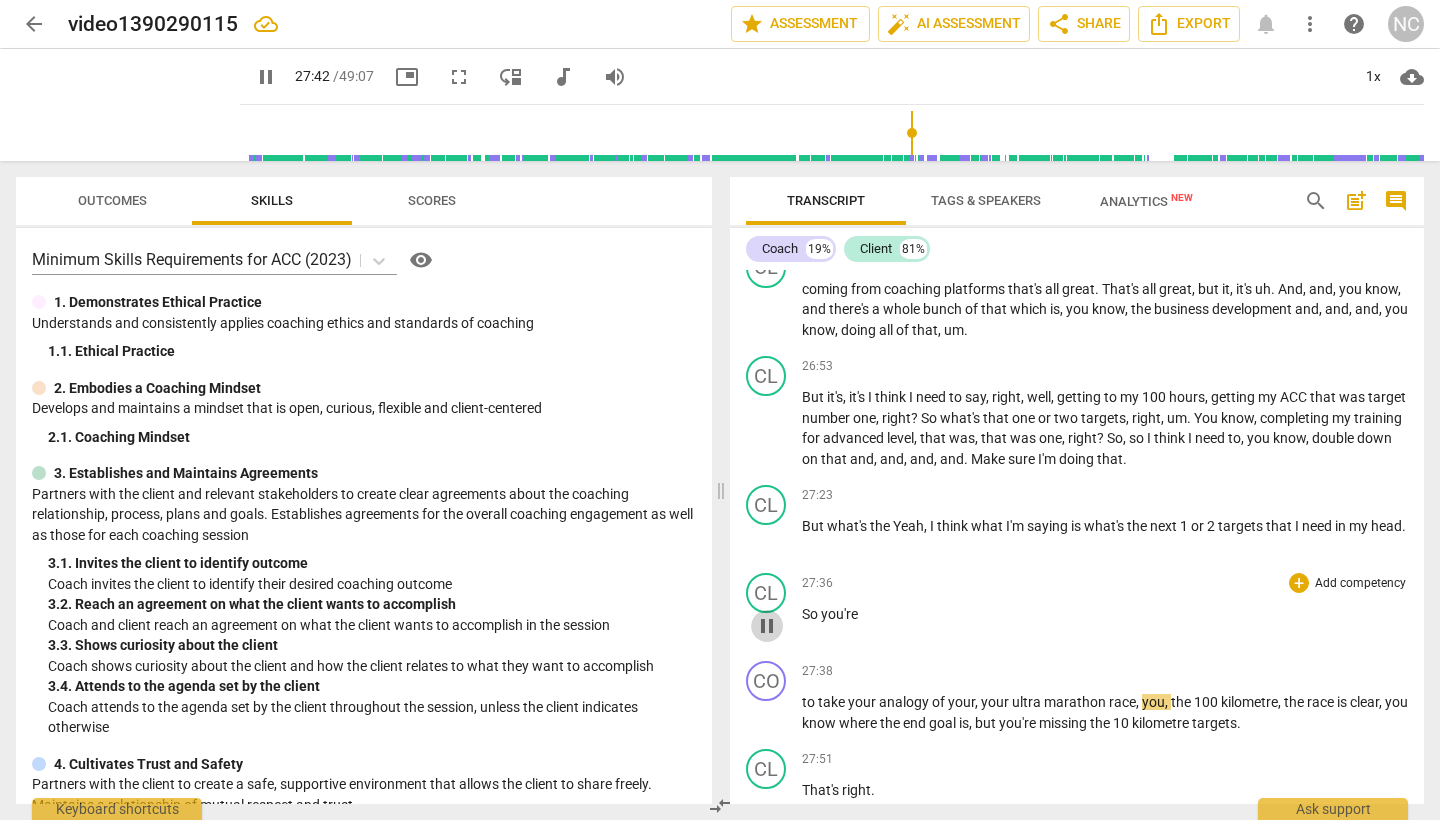 click on "pause" at bounding box center (767, 626) 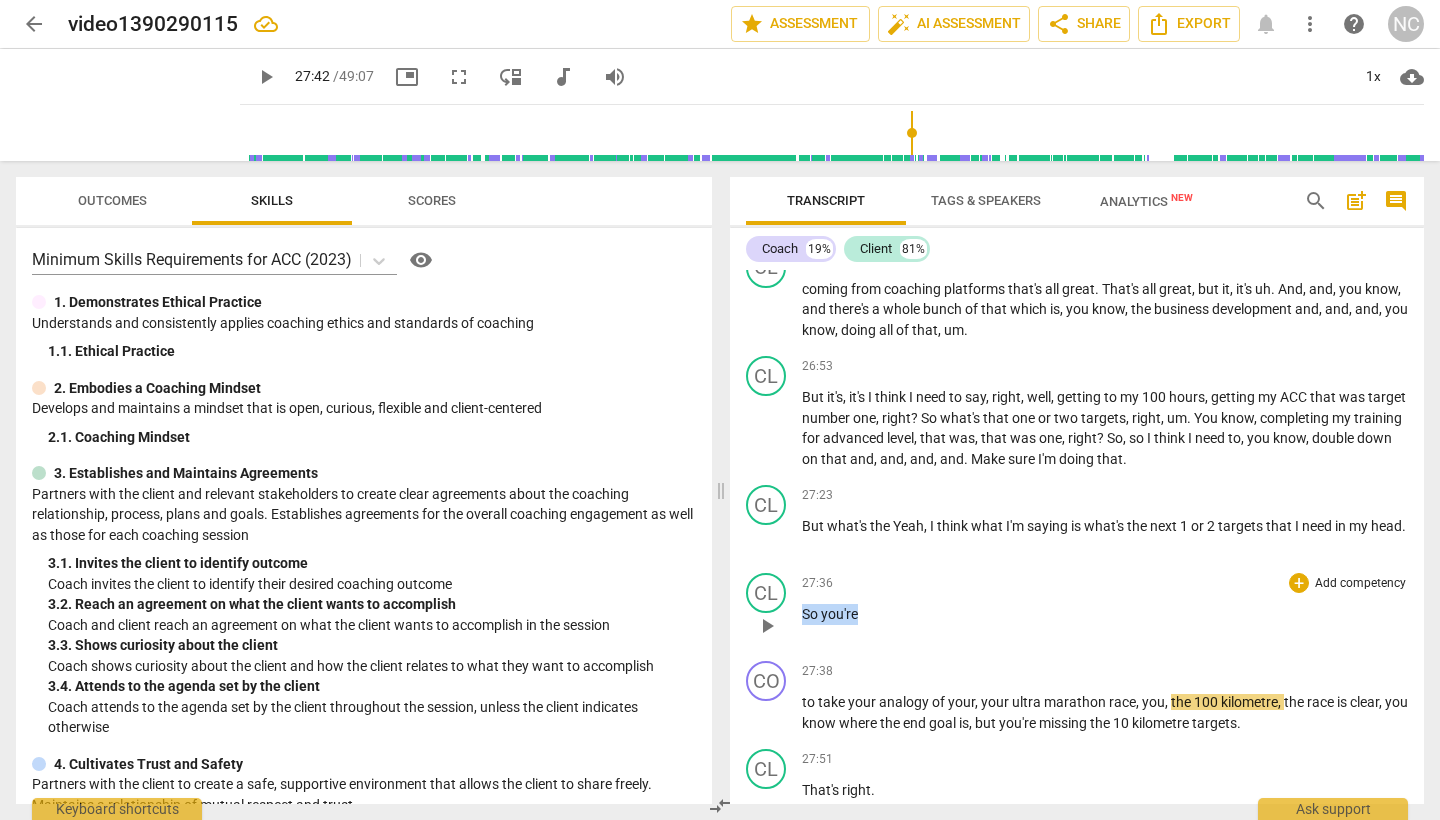 drag, startPoint x: 803, startPoint y: 534, endPoint x: 868, endPoint y: 535, distance: 65.00769 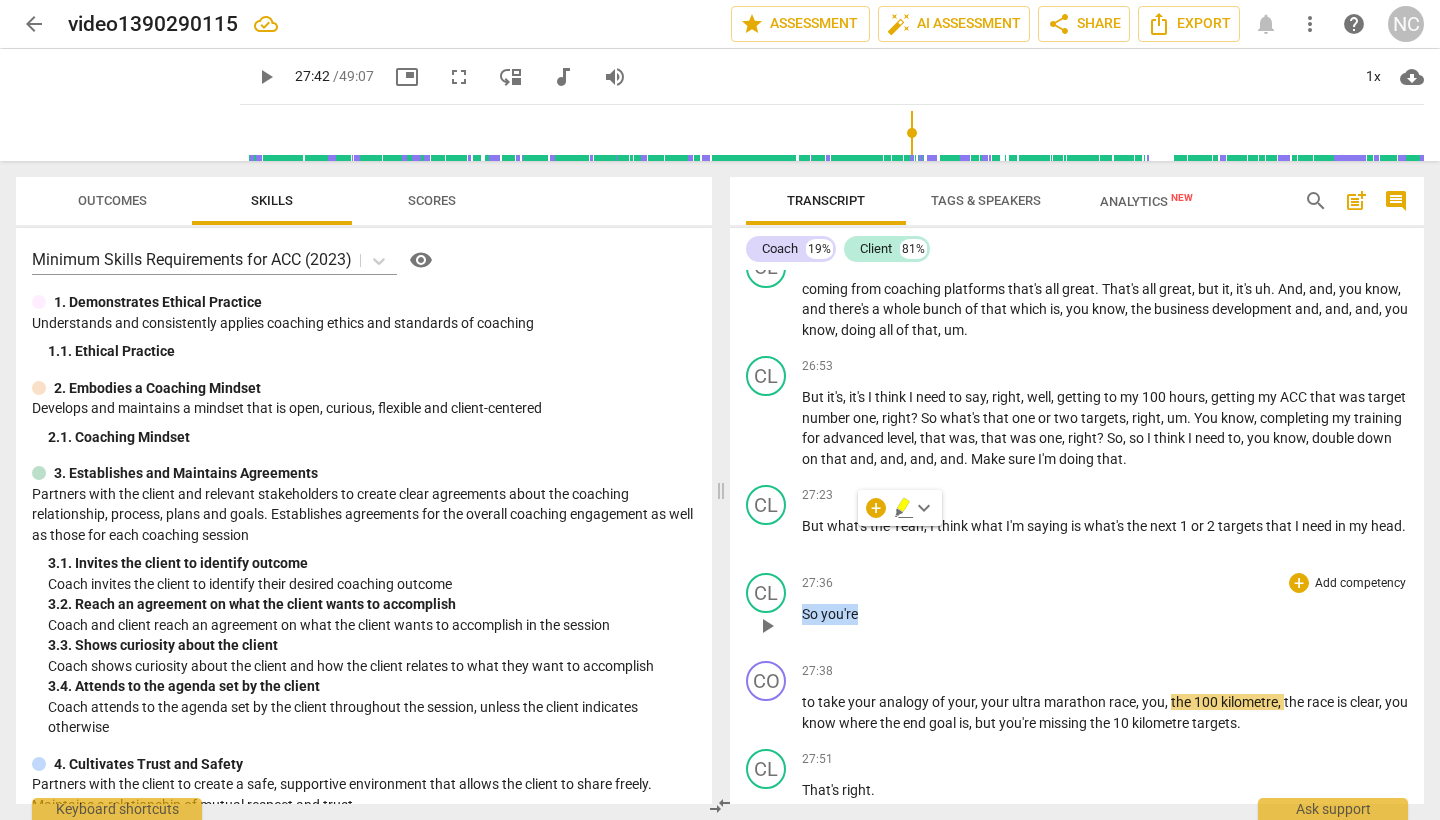 type 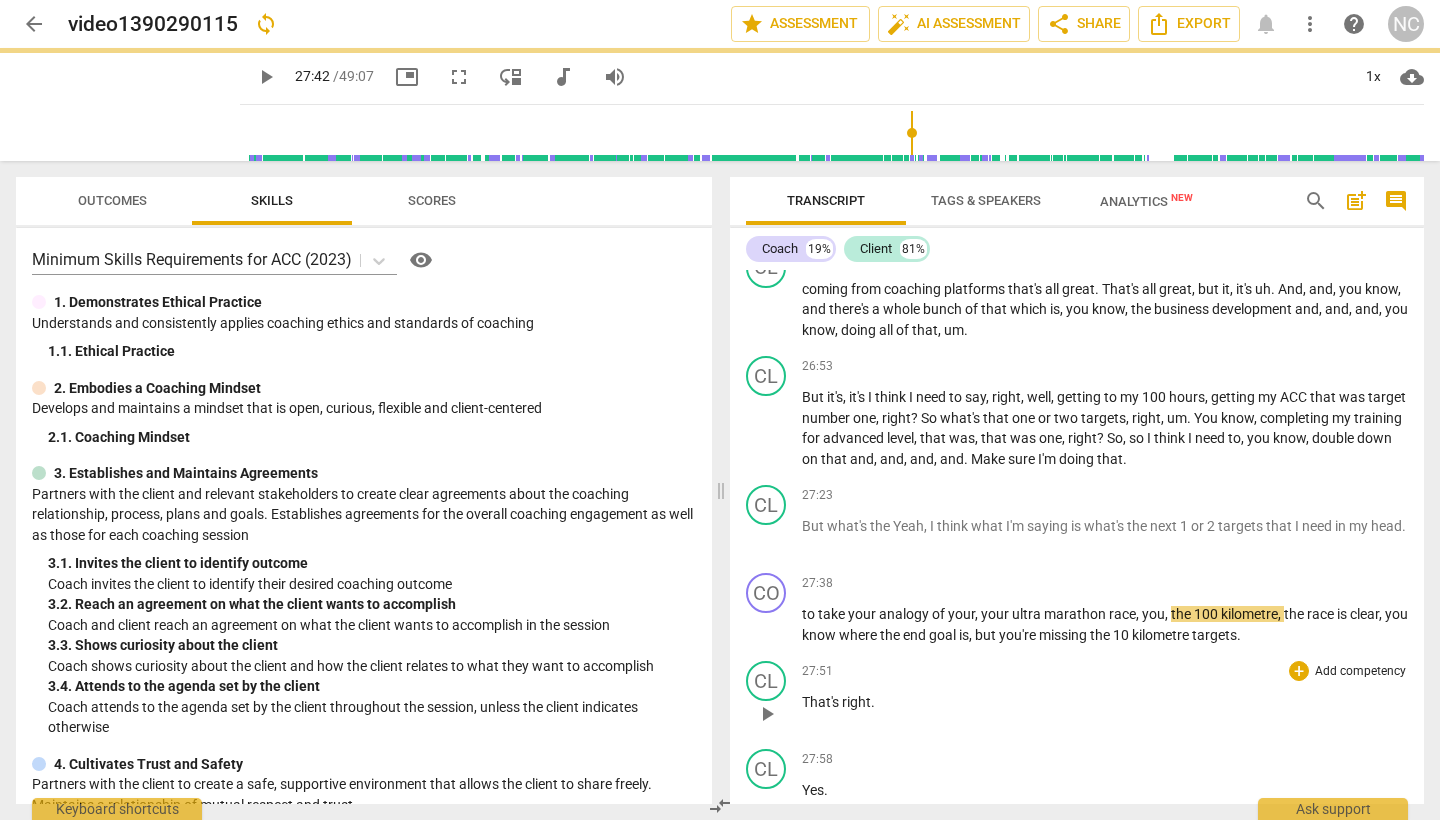 click on "CO play_arrow pause 00:01 + Add competency keyboard_arrow_right Do   let   me   know . CL play_arrow pause 00:03 + Add competency keyboard_arrow_right I   will   do   I   will   do . CO play_arrow pause 00:06 + Add competency keyboard_arrow_right Since   you're   a   tiny   bit   ahead   of   me   like ,   yeah ,   exactly ,   yeah ,   yeah .   So   [DATE]   is   our   last   session   [DATE] . CL play_arrow pause 00:16 + Add competency keyboard_arrow_right It's   a   shame .   It's   a   shame .   I've   enjoyed   these   sessions . CO play_arrow pause 00:20 + Add competency keyboard_arrow_right Yeah ,   good .   I'm   delighted .   So   have   I .   Absolutely .   And   it's   been   this   extra   nice   kind   of   element   of   you   are   [DEMOGRAPHIC_DATA] .   I'm   [DEMOGRAPHIC_DATA]   and   I'm   in   [GEOGRAPHIC_DATA] ,   you're   in   [GEOGRAPHIC_DATA] .   We   have   this   connection   so   it's ,   but   it's   lovely .   So   it's   very   international . CL play_arrow pause 00:37 + Add competency keyboard_arrow_right Exactly ,   .   Um" at bounding box center [1077, 537] 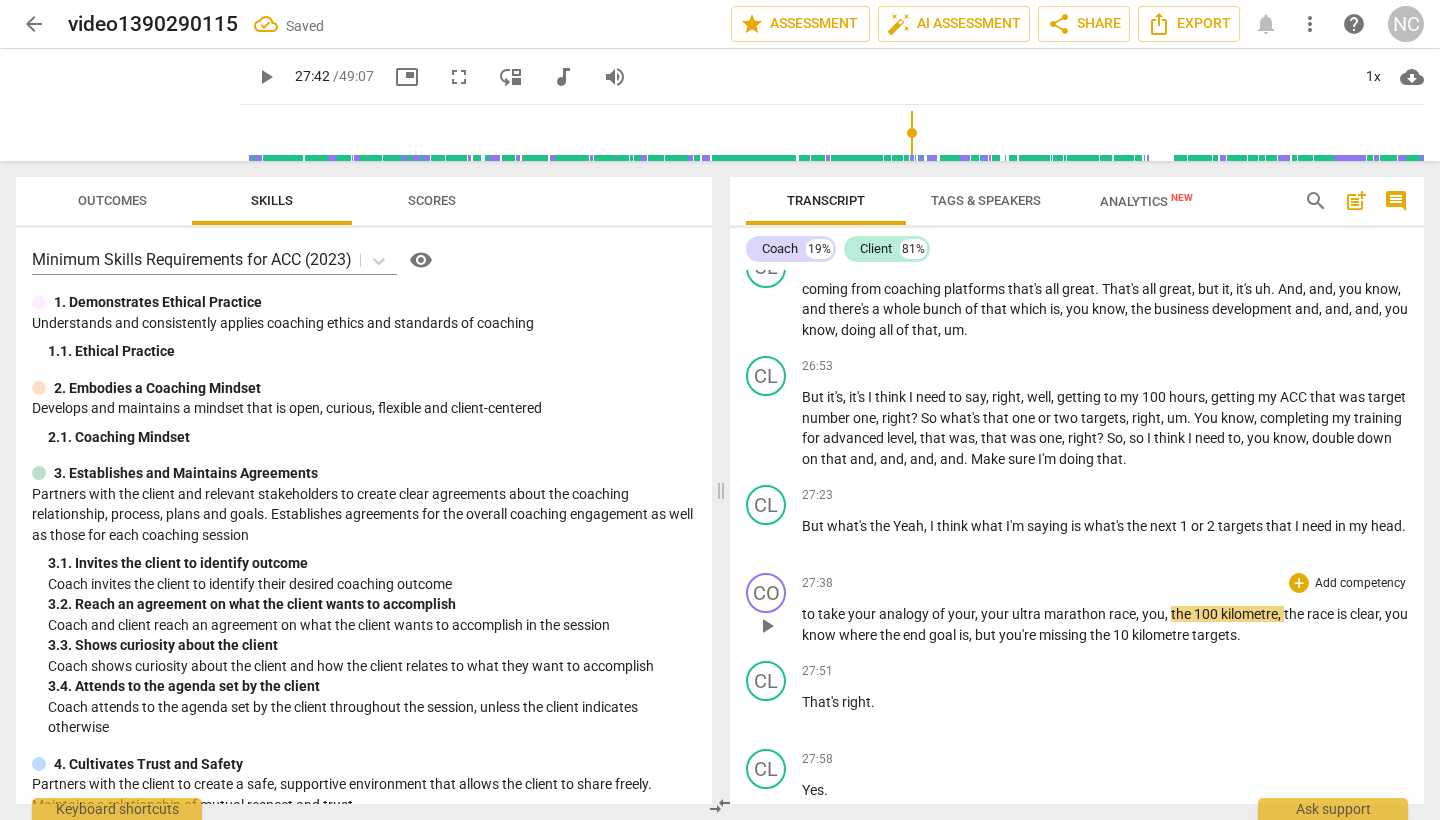 click on "to" at bounding box center [810, 614] 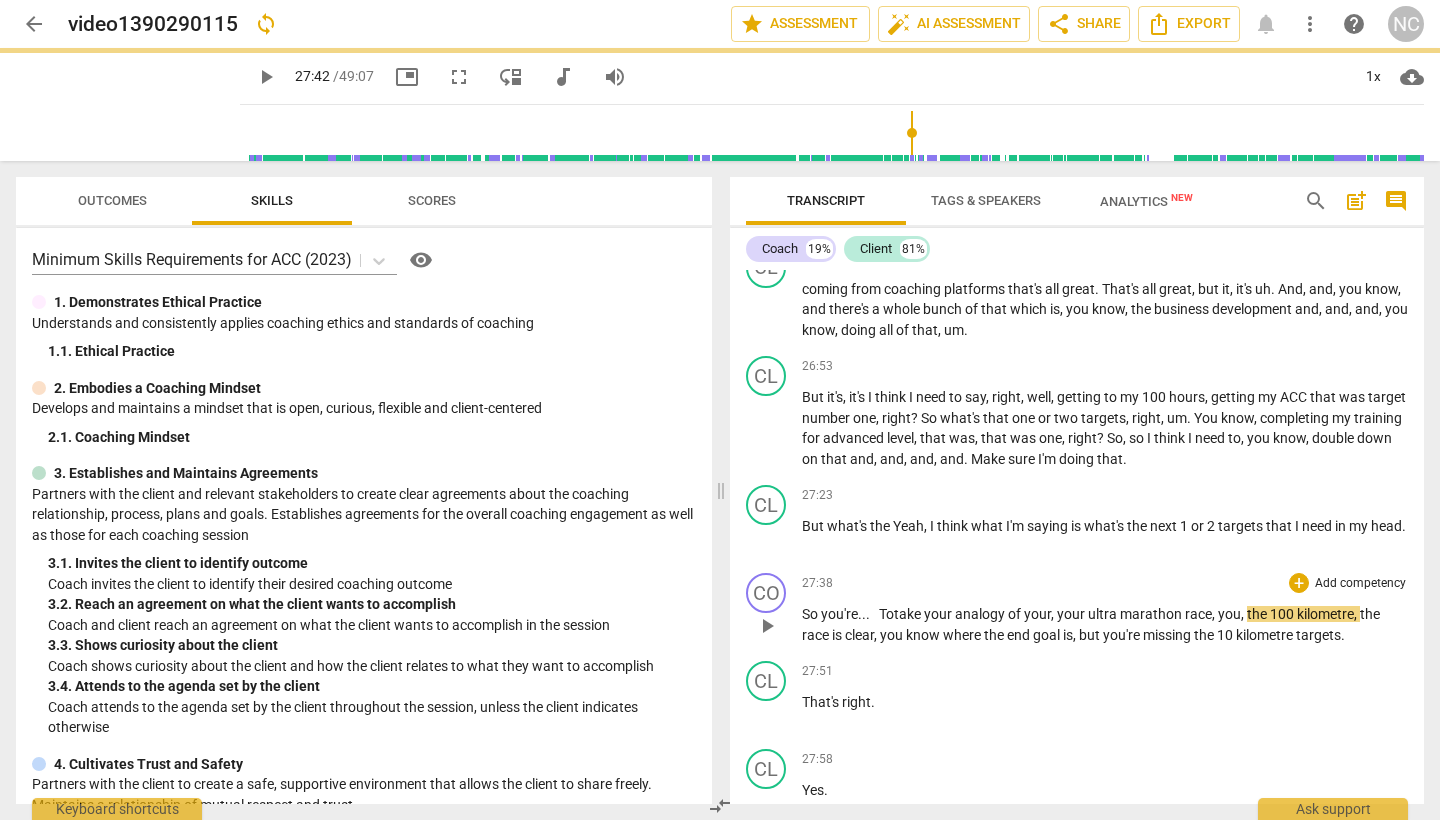 click on "play_arrow" at bounding box center (767, 626) 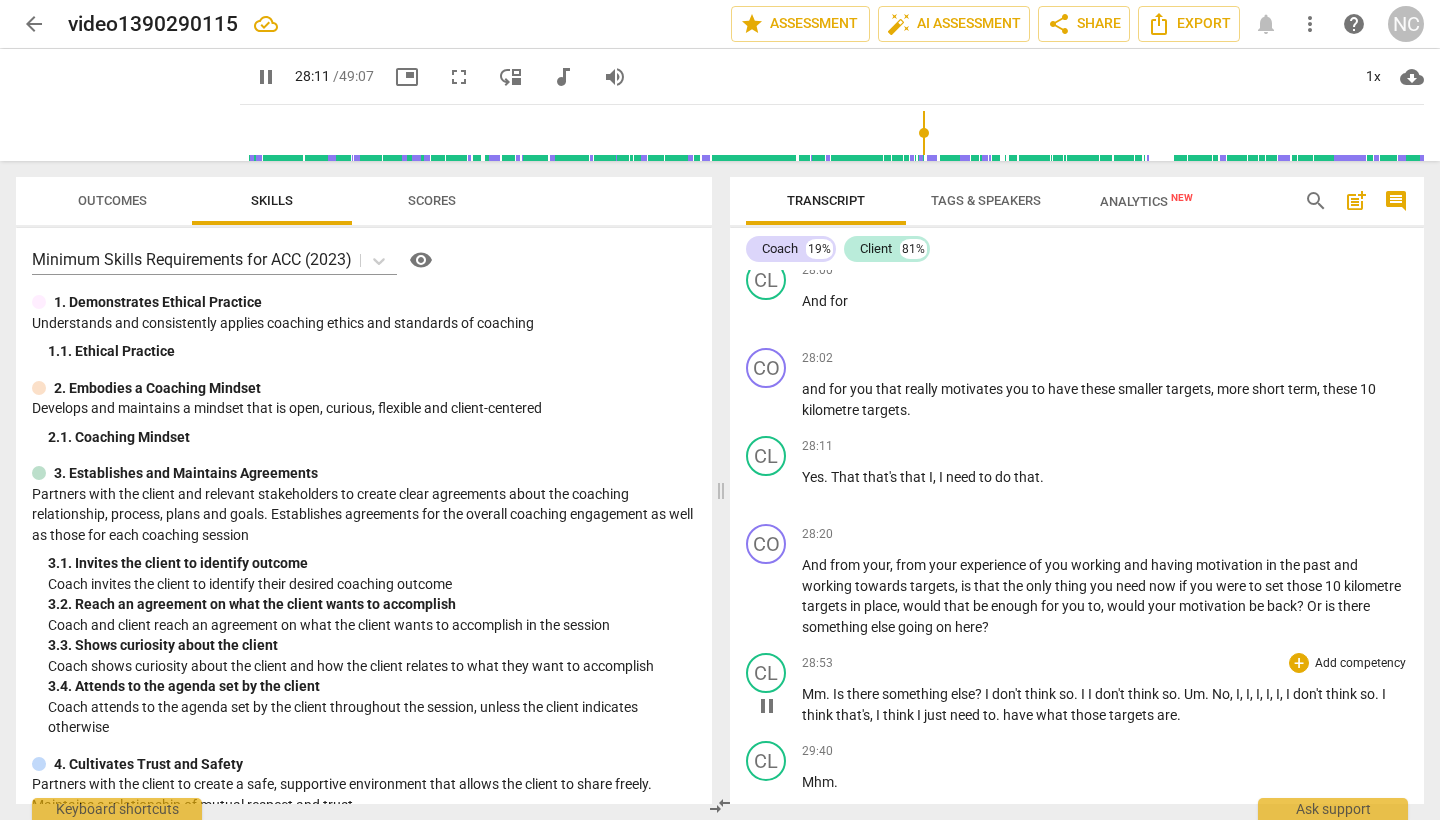 scroll, scrollTop: 8846, scrollLeft: 0, axis: vertical 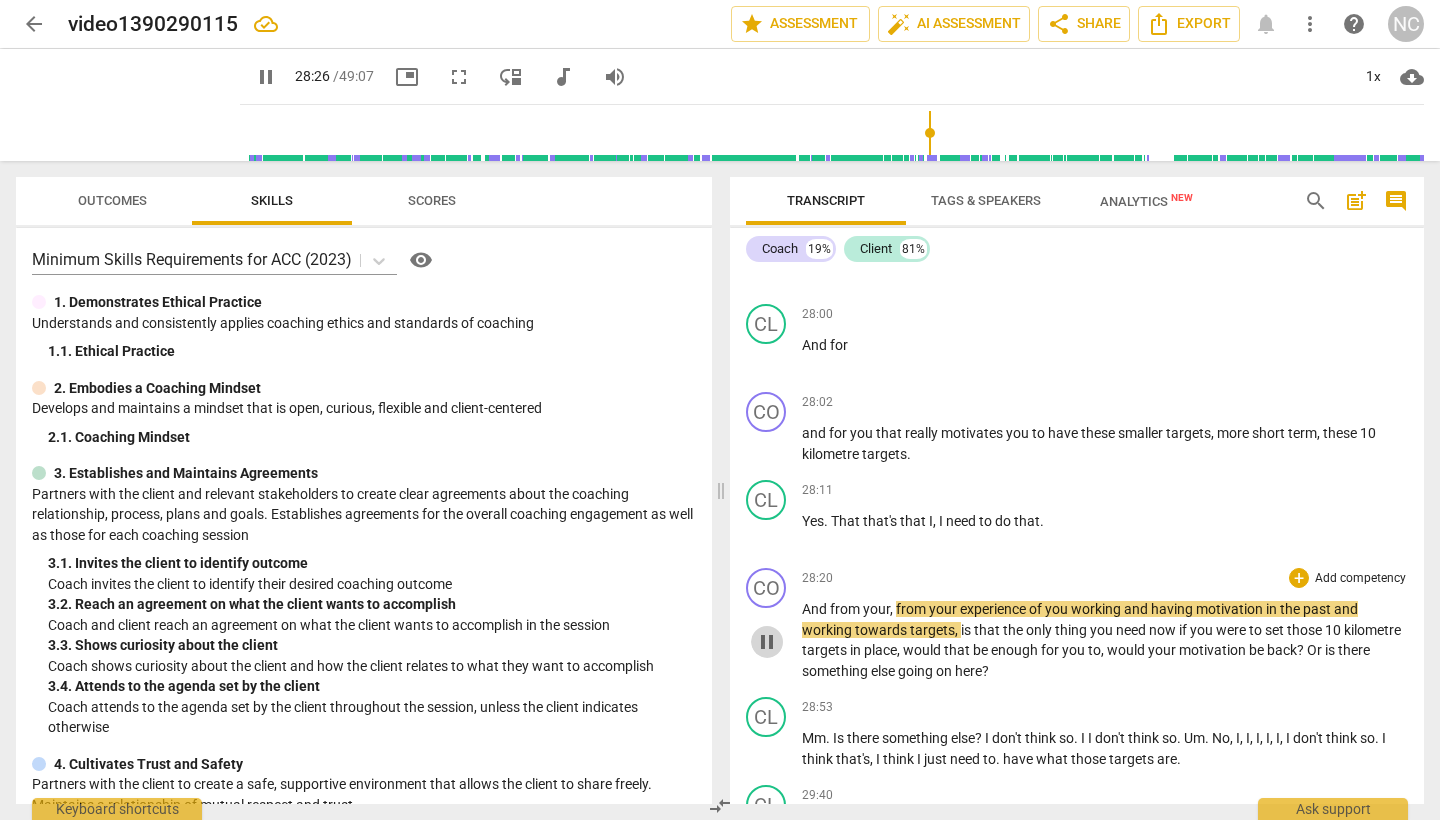 click on "pause" at bounding box center (767, 642) 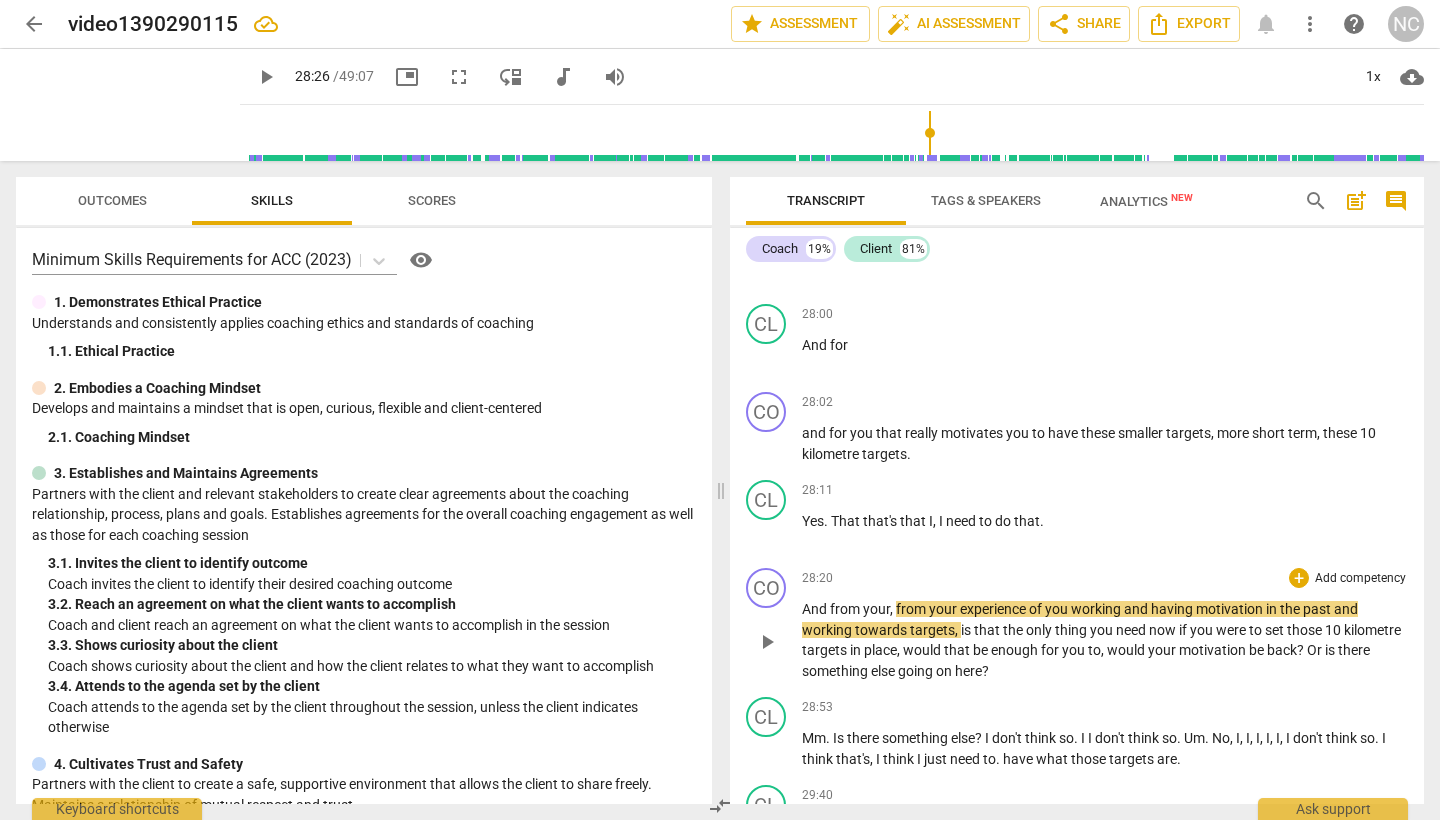 click on "of" at bounding box center (1037, 609) 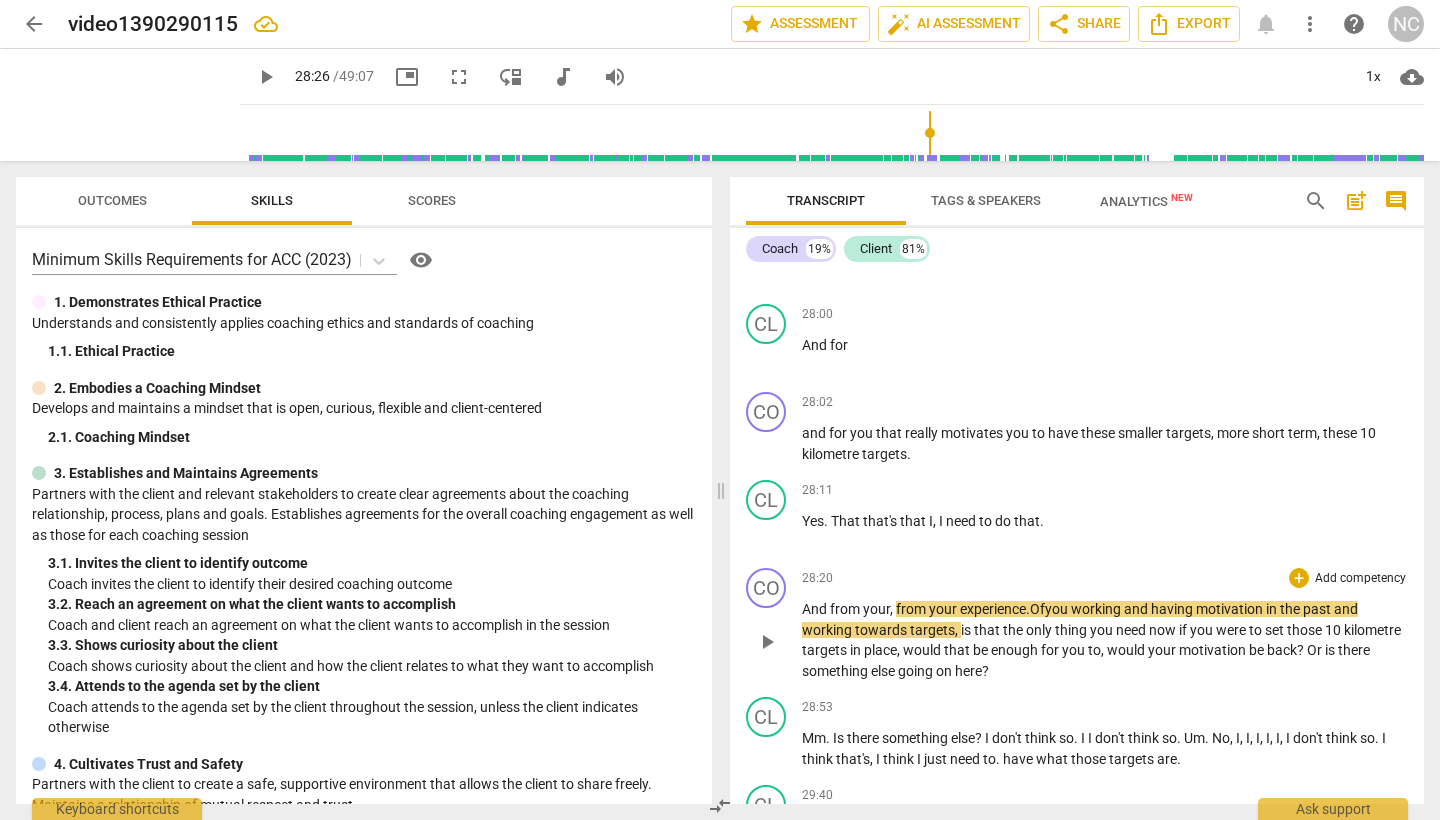 type 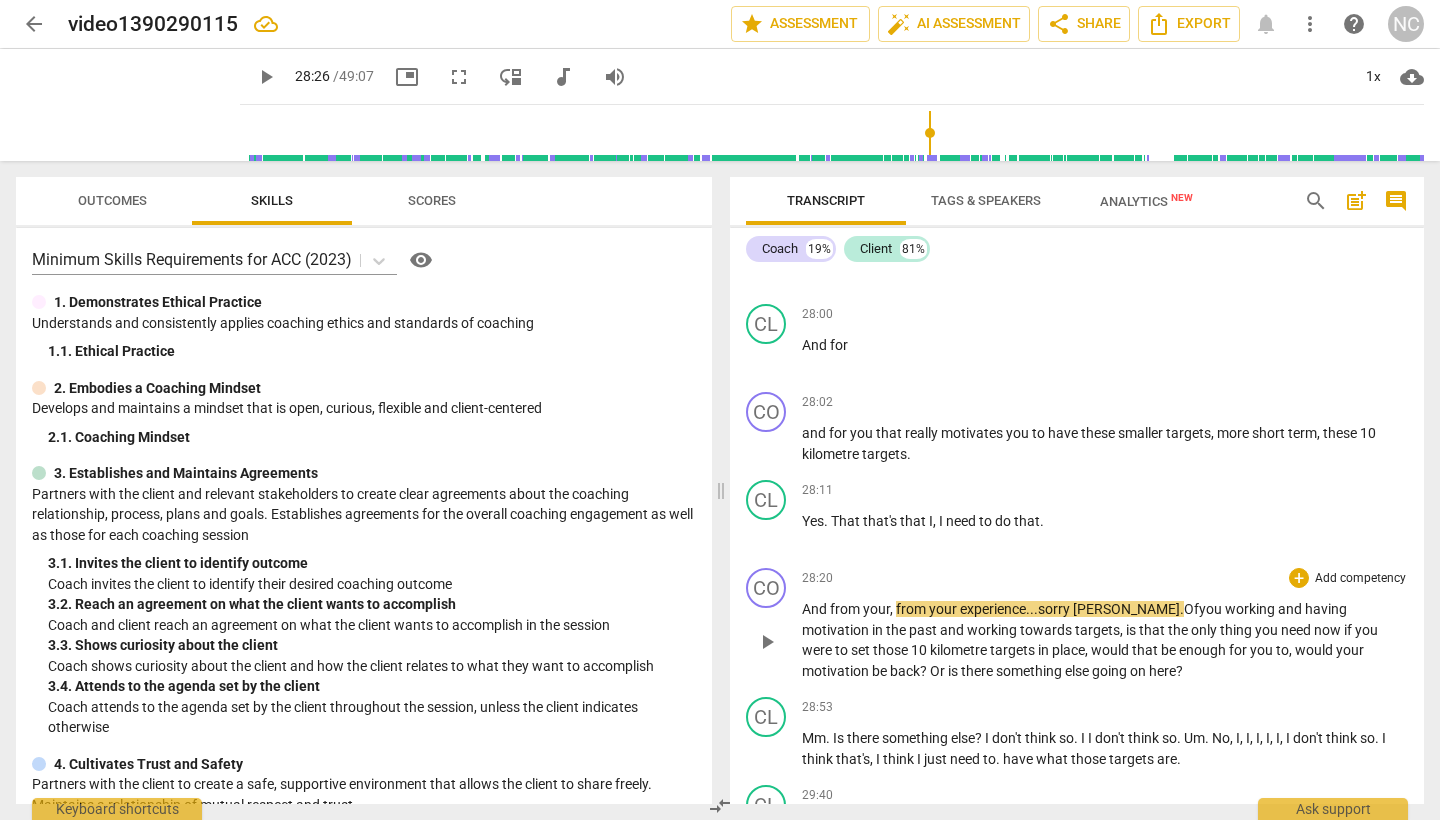 click on "play_arrow" at bounding box center (767, 642) 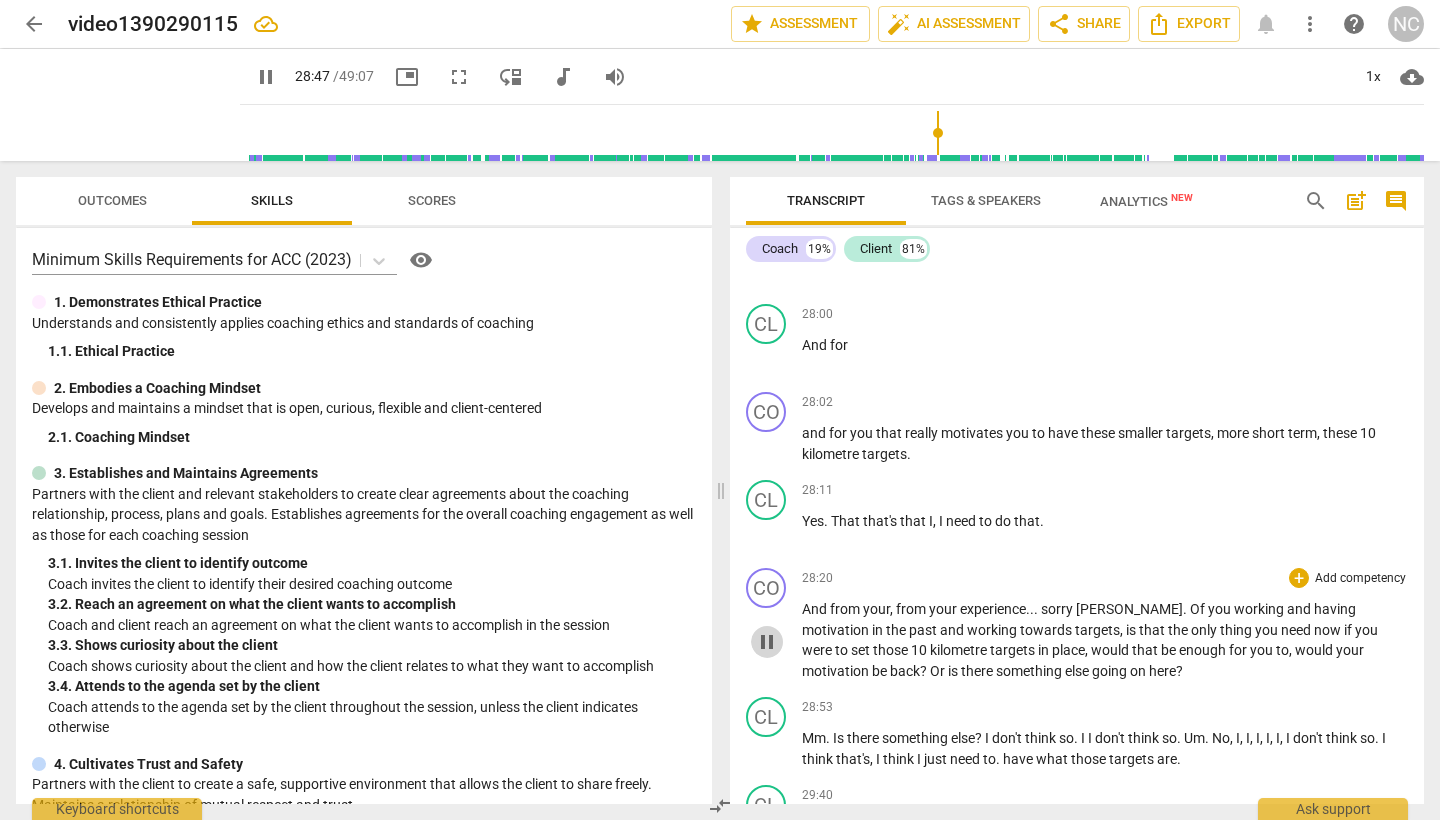click on "pause" at bounding box center (767, 642) 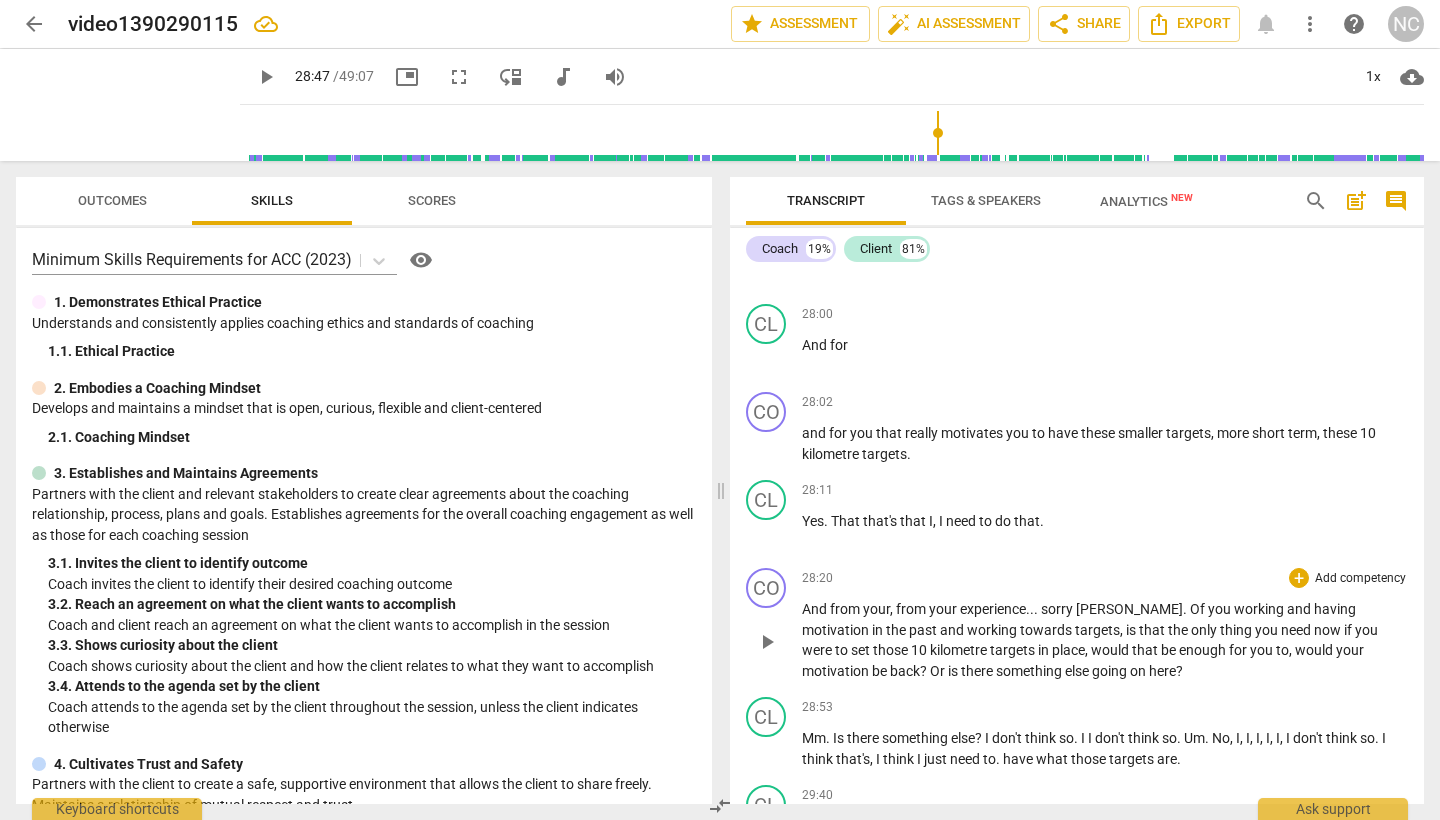 click on "And" at bounding box center [816, 609] 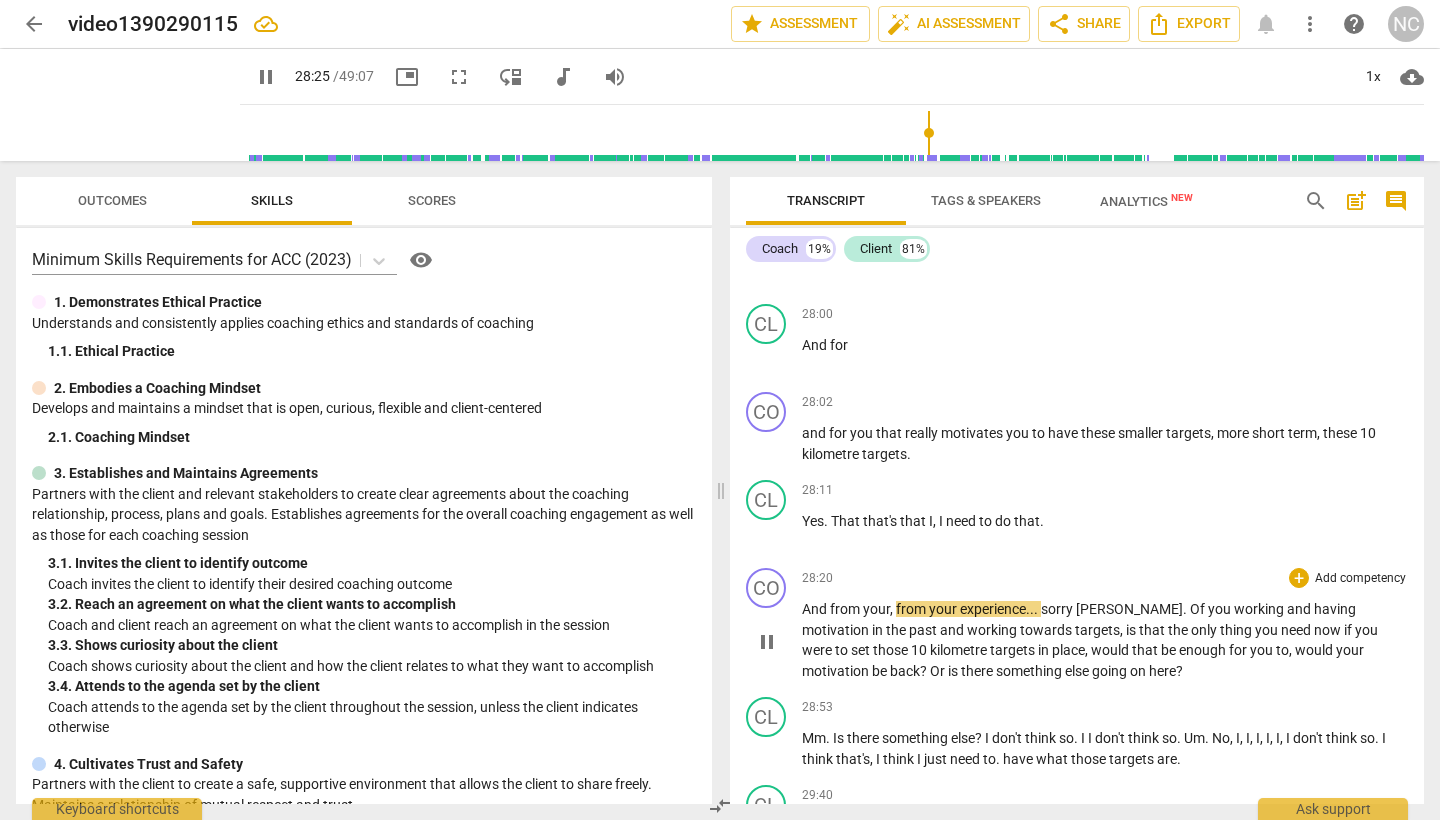 click on "sorry" at bounding box center (1058, 609) 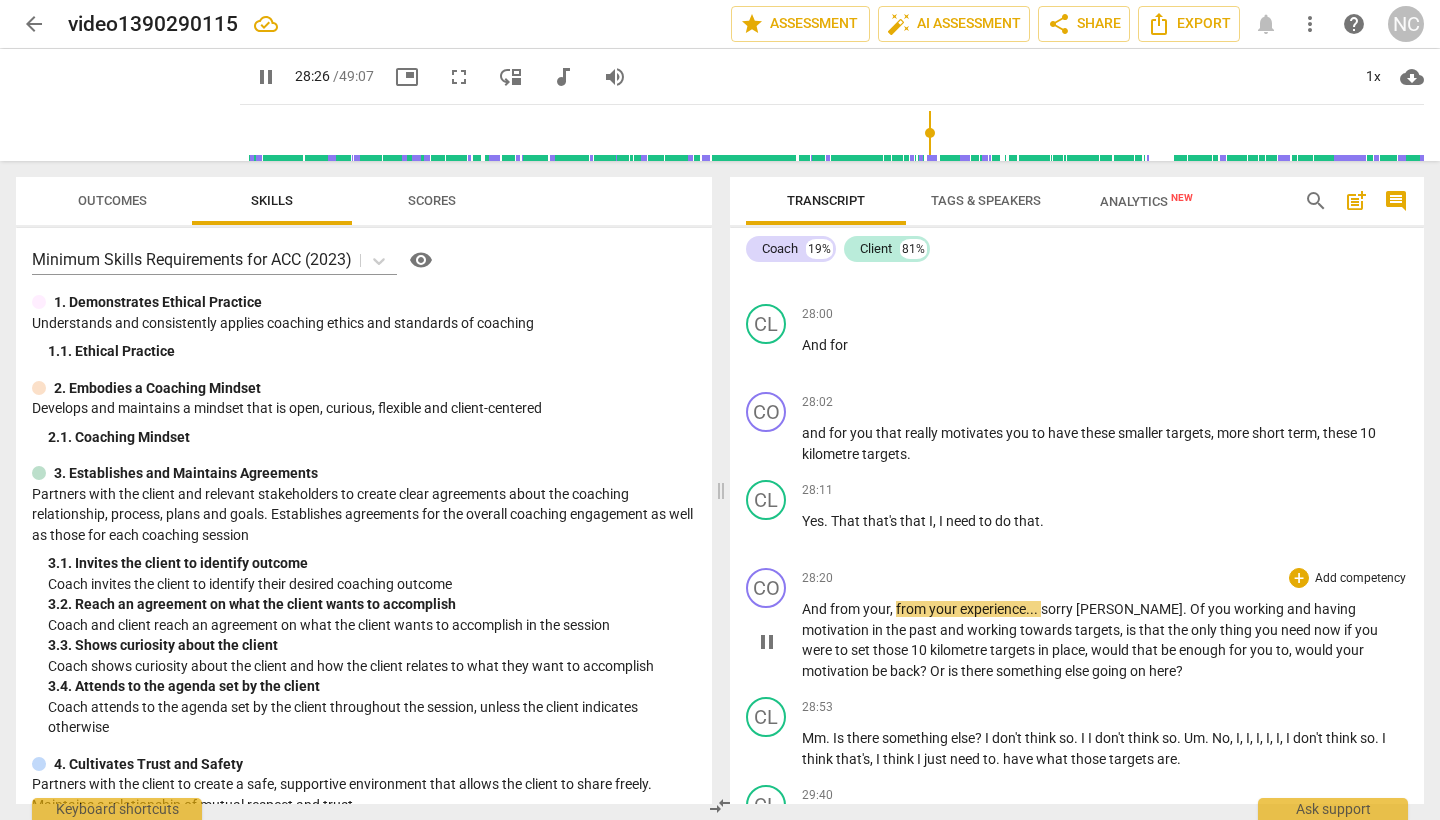 type on "1706" 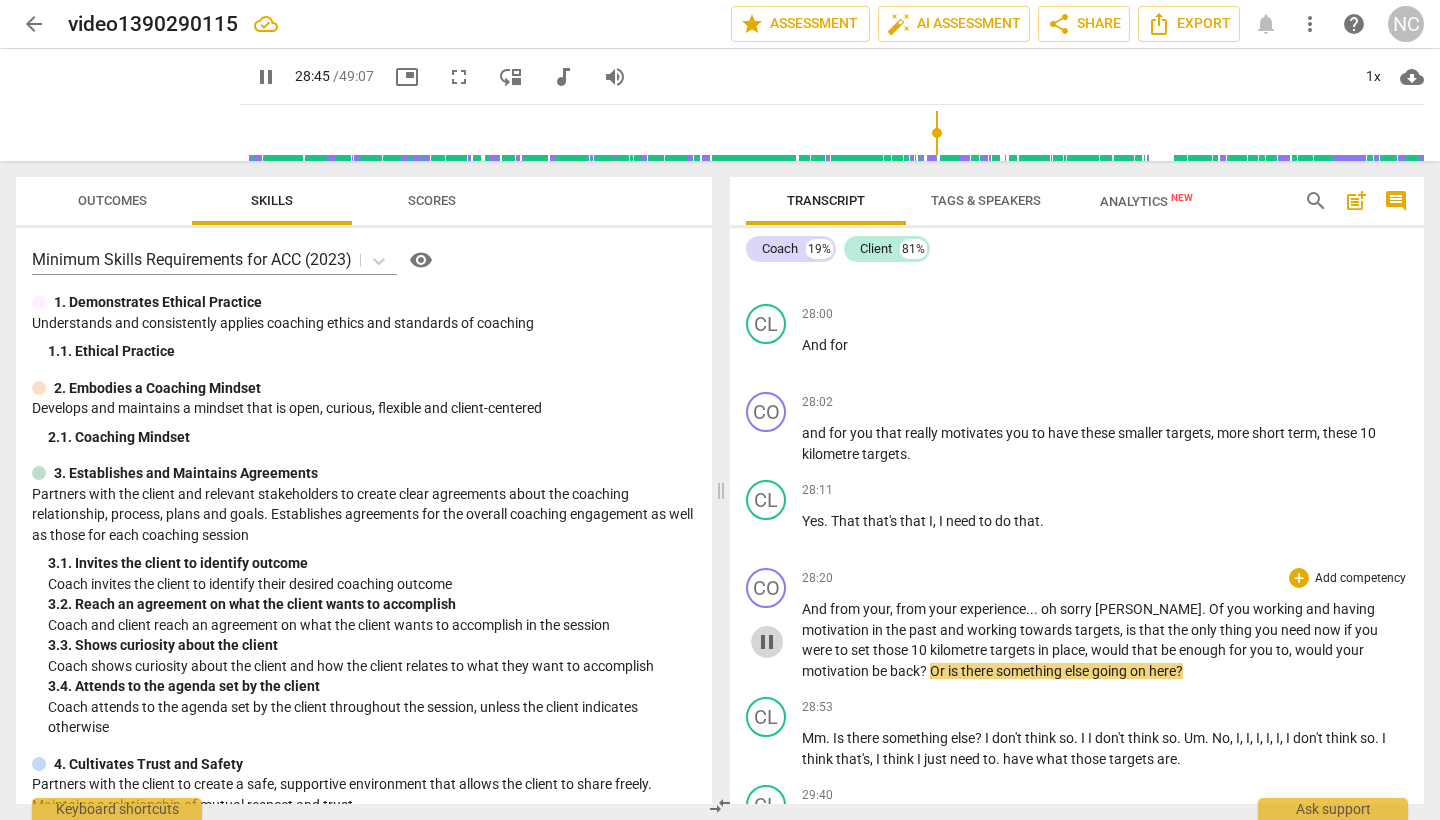 click on "pause" at bounding box center (767, 642) 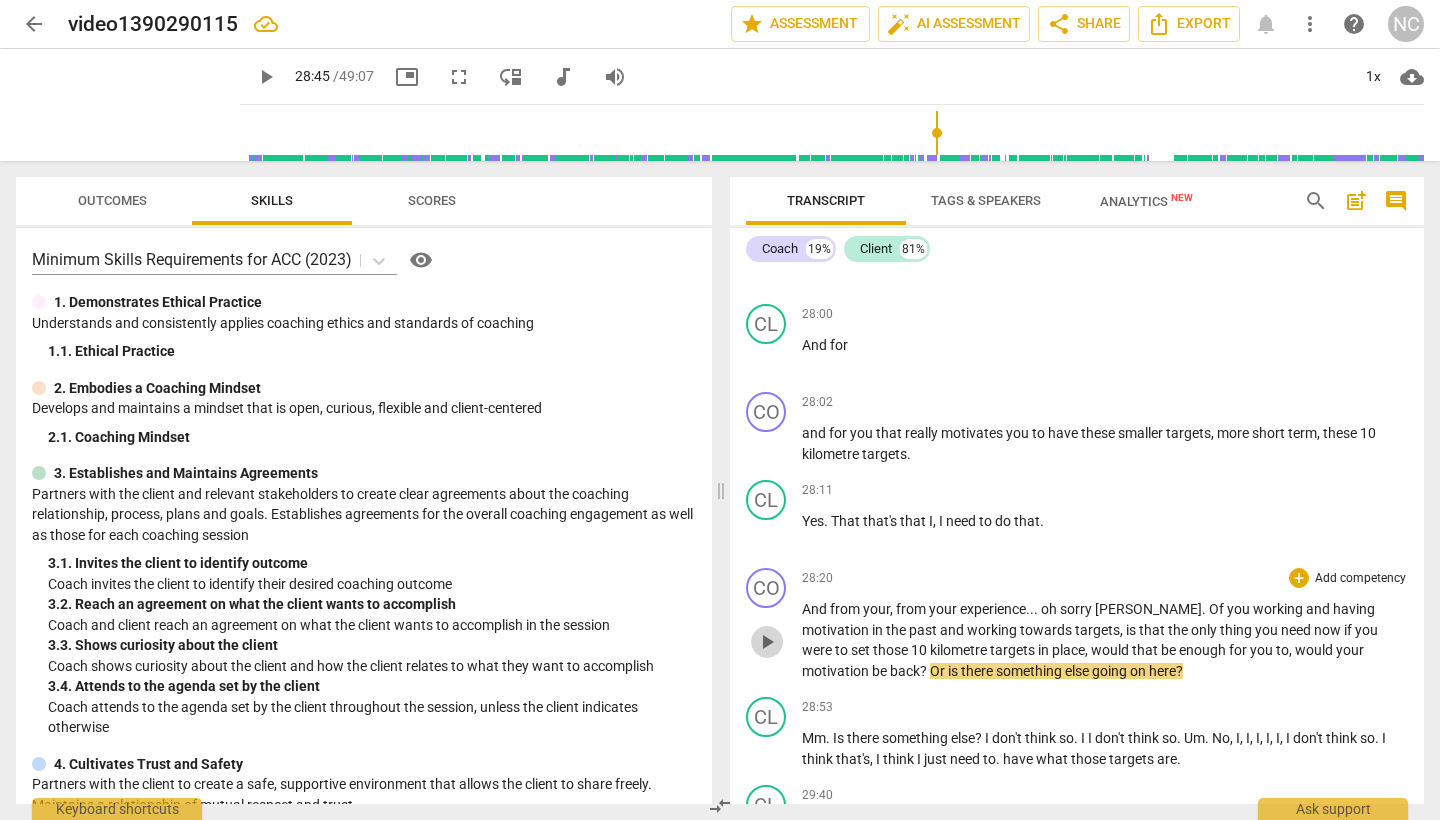 click on "play_arrow" at bounding box center [767, 642] 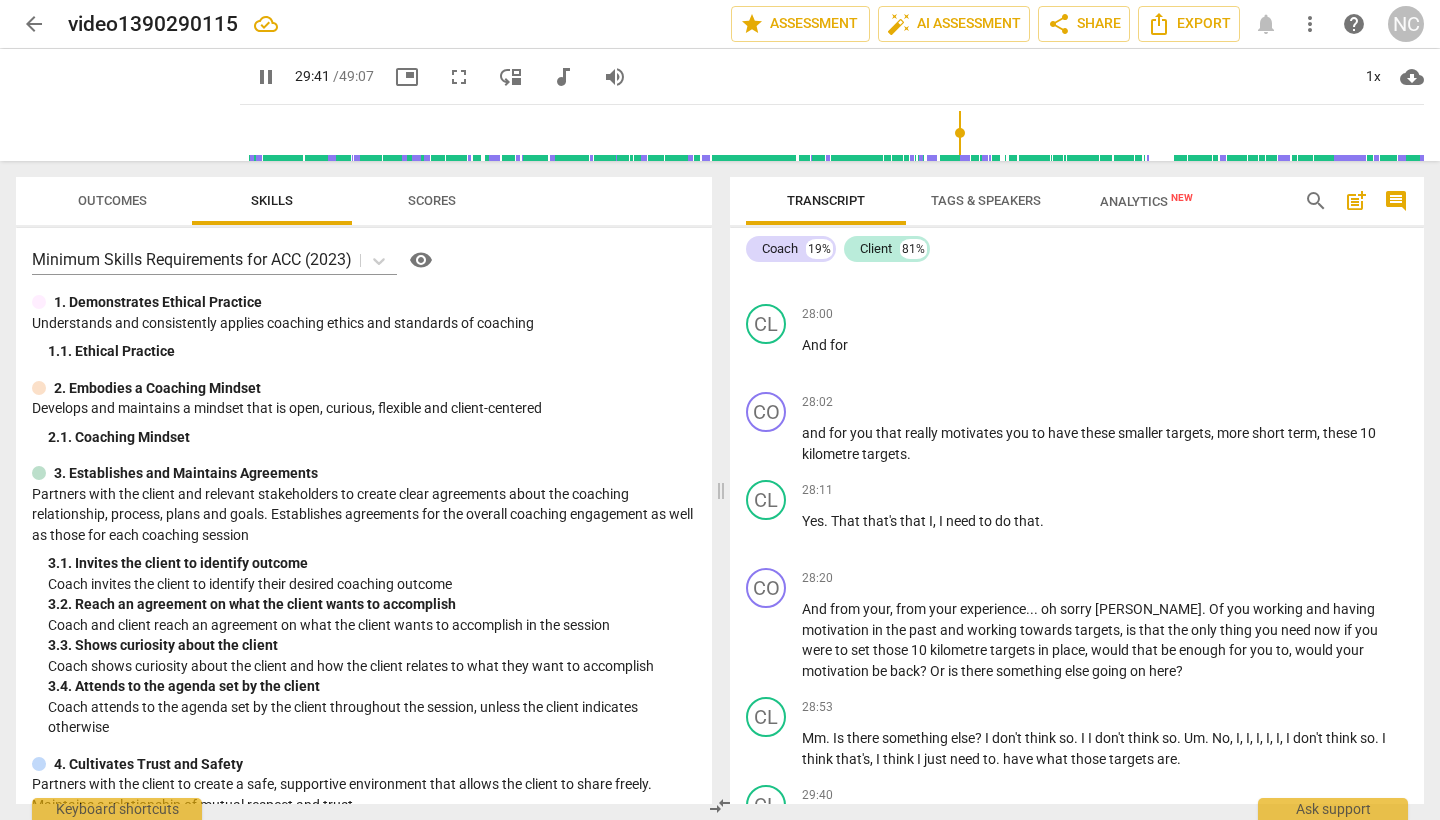 scroll, scrollTop: 9400, scrollLeft: 0, axis: vertical 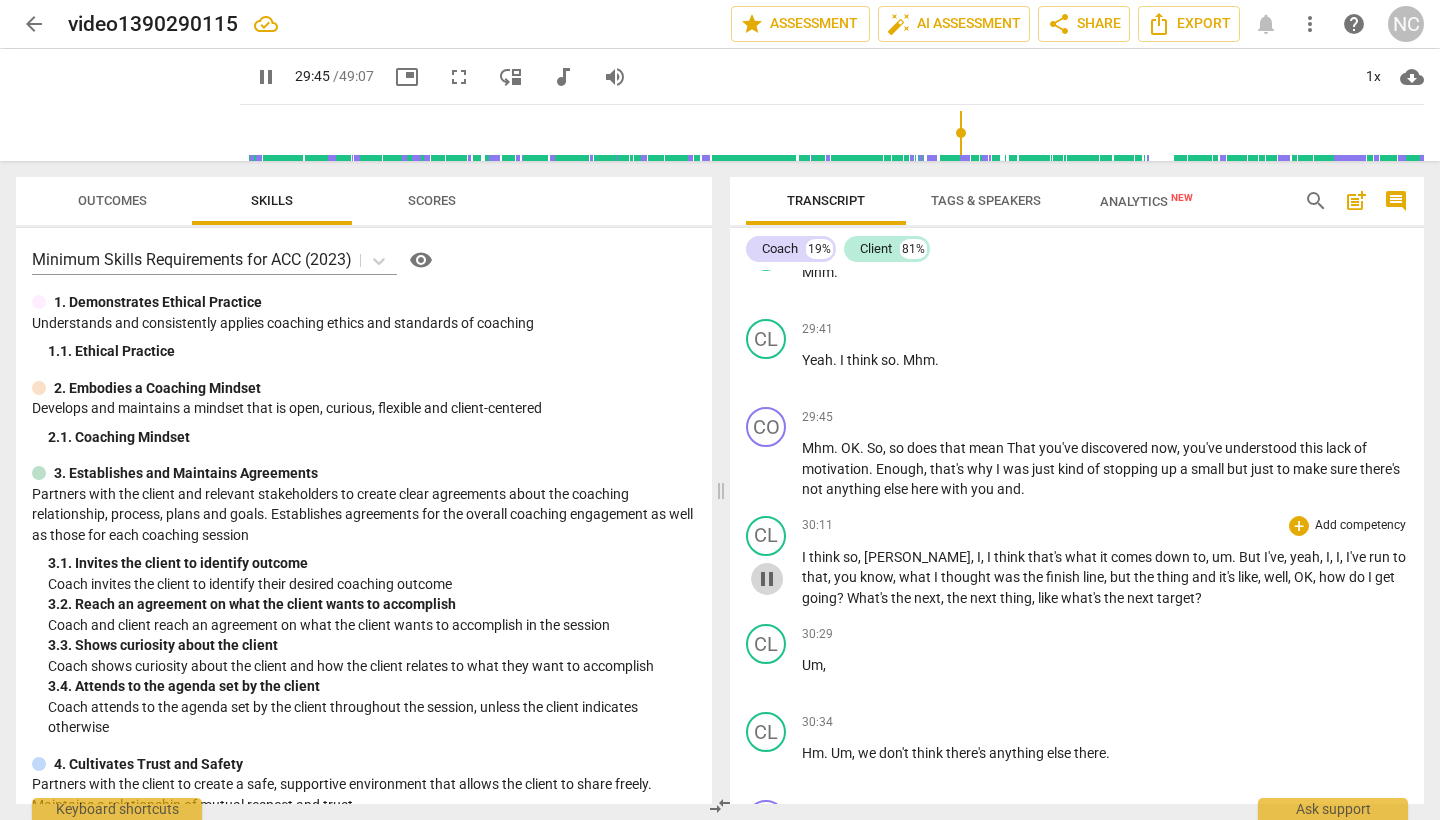 click on "pause" at bounding box center (767, 579) 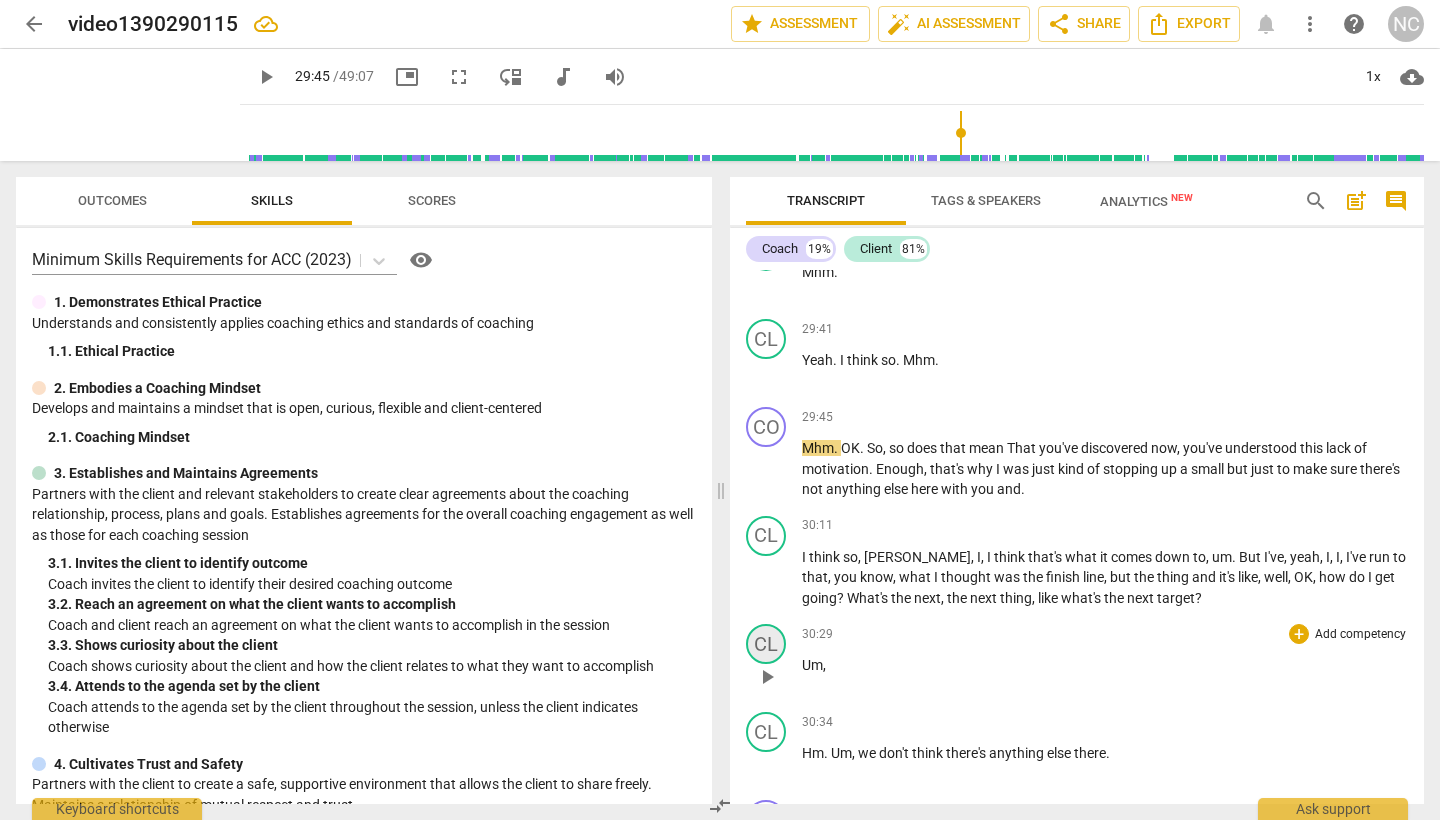 click on "CL" at bounding box center [766, 644] 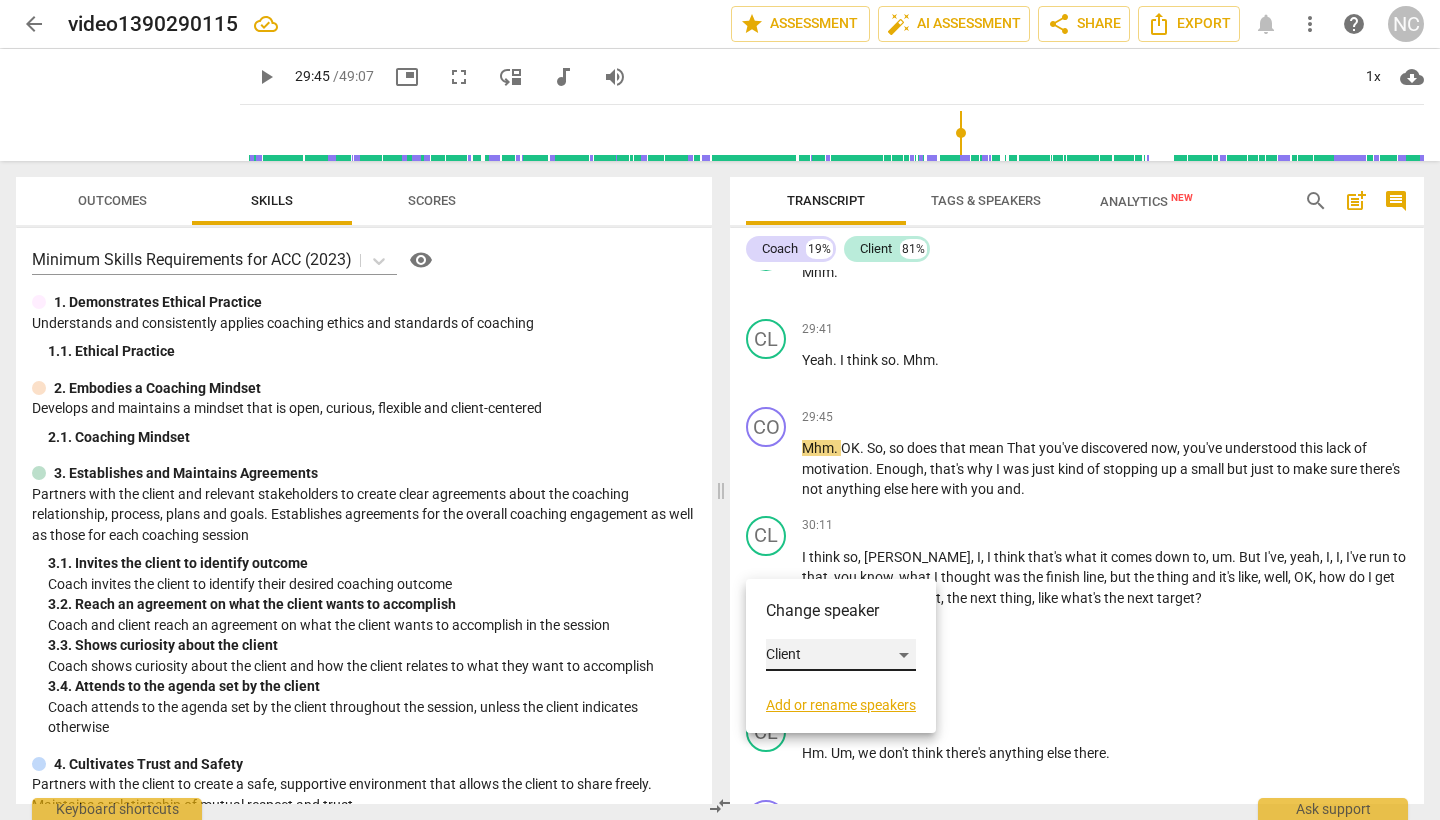 click on "Client" at bounding box center [841, 655] 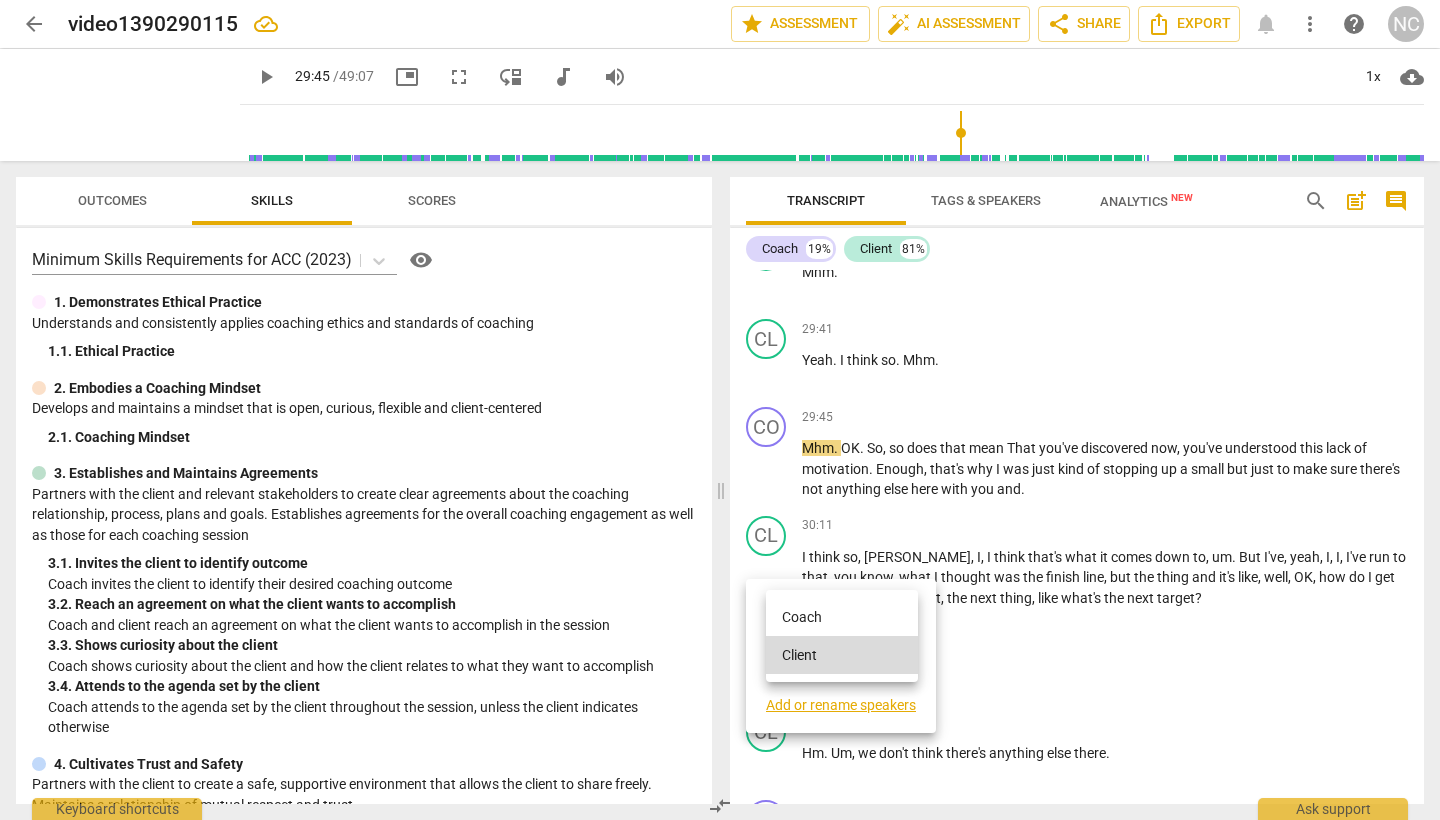 click on "Coach" at bounding box center (842, 617) 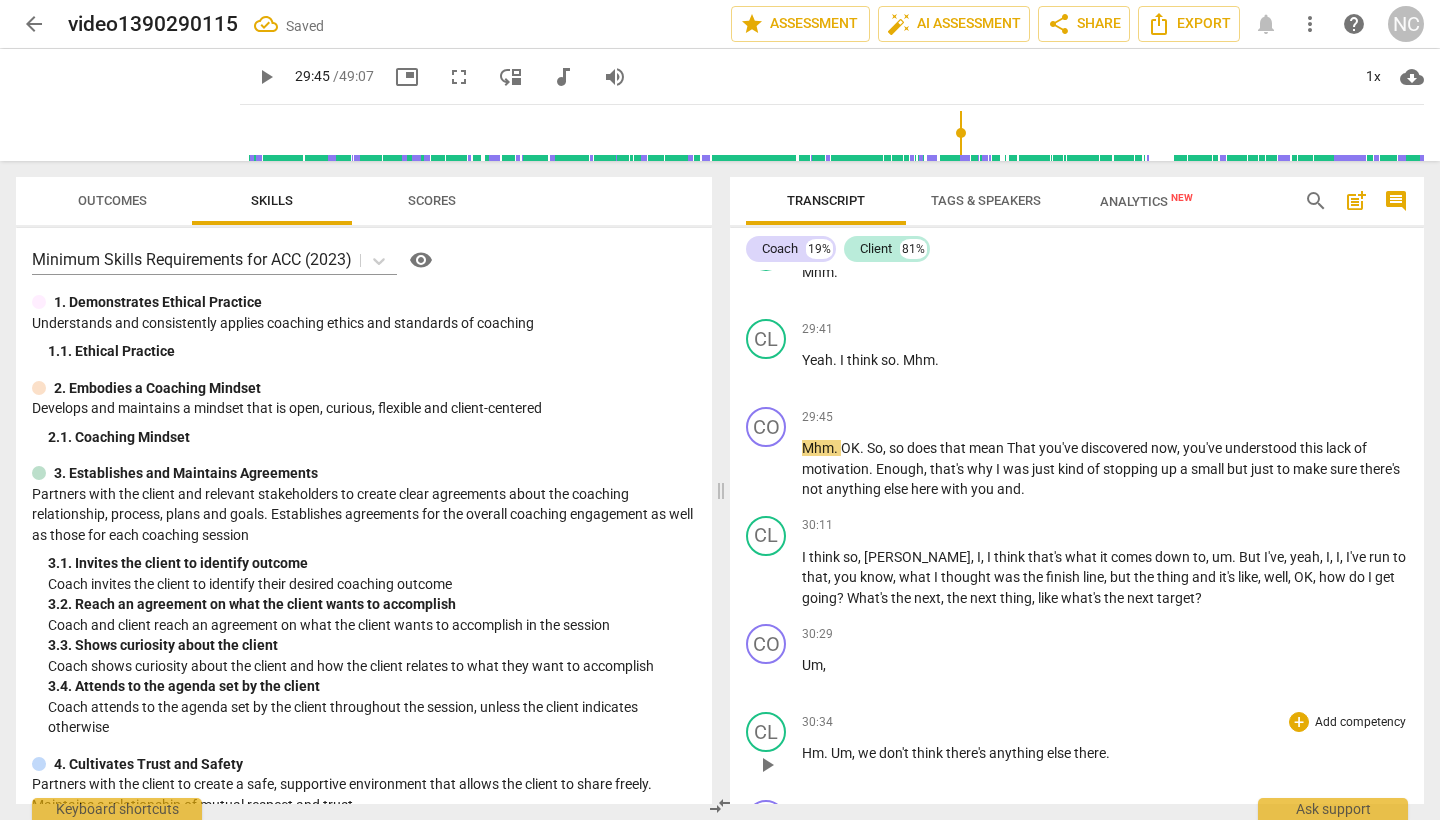 click on "play_arrow" at bounding box center [767, 765] 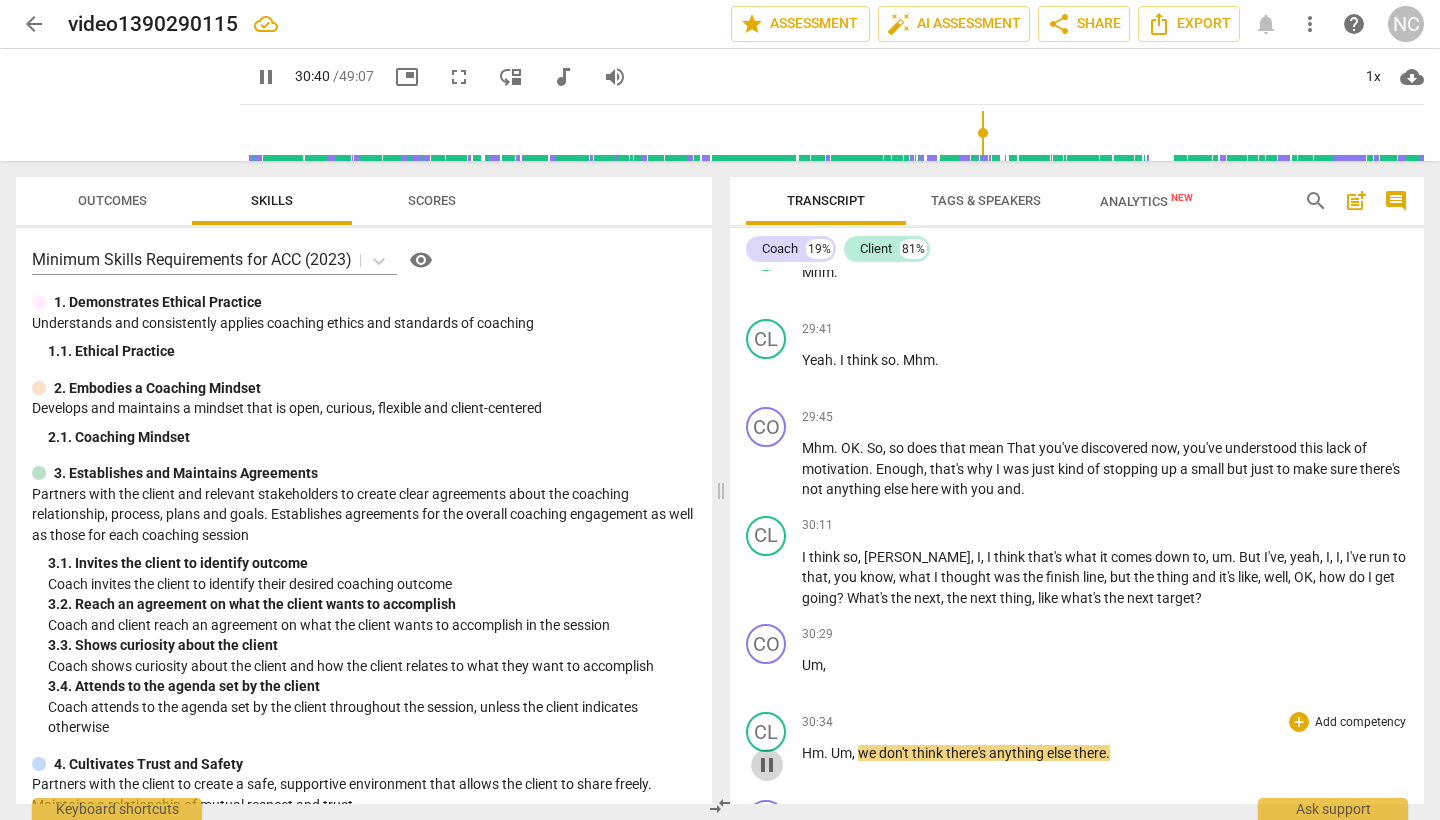 click on "pause" at bounding box center [767, 765] 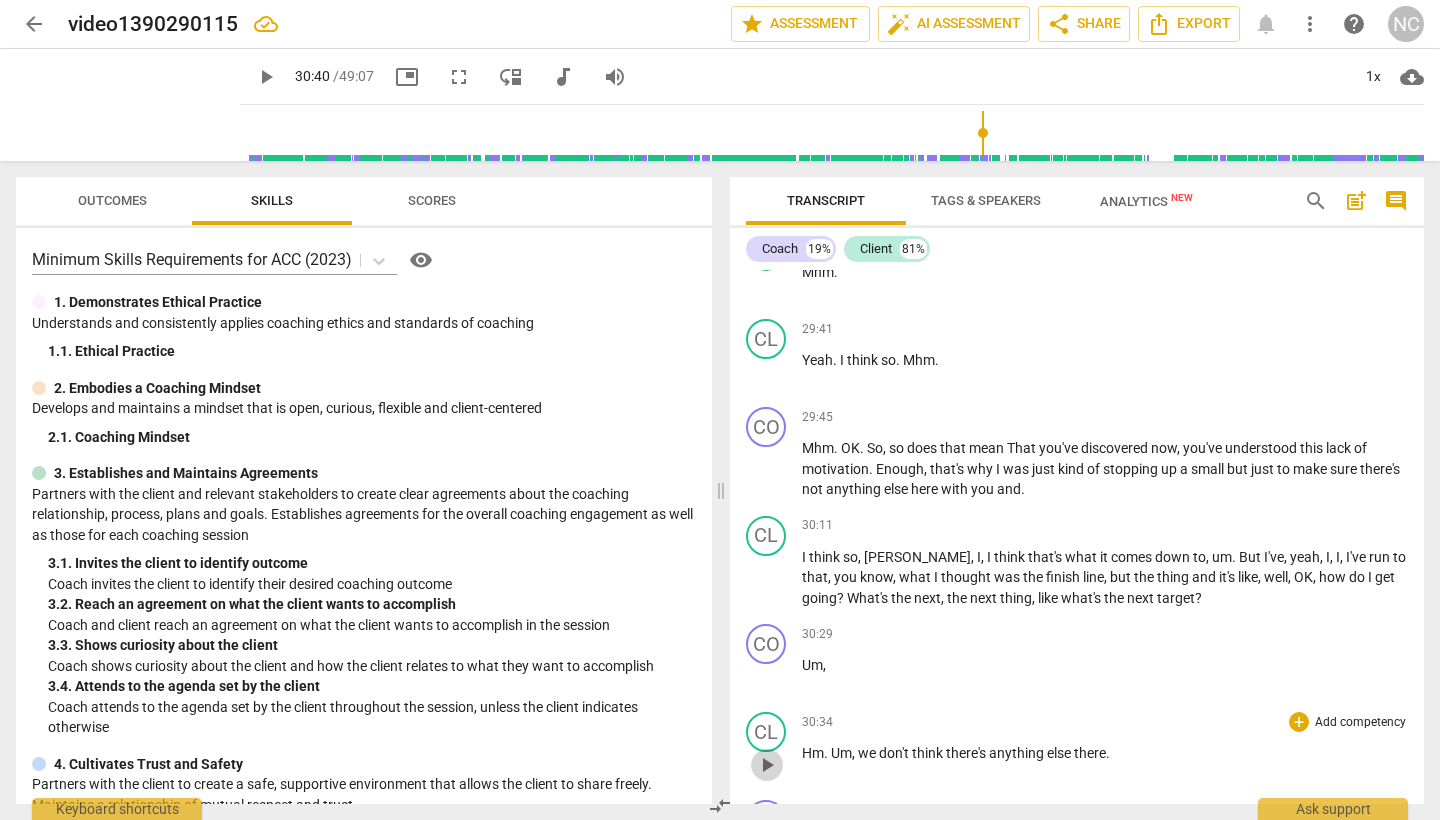 click on "play_arrow" at bounding box center [767, 765] 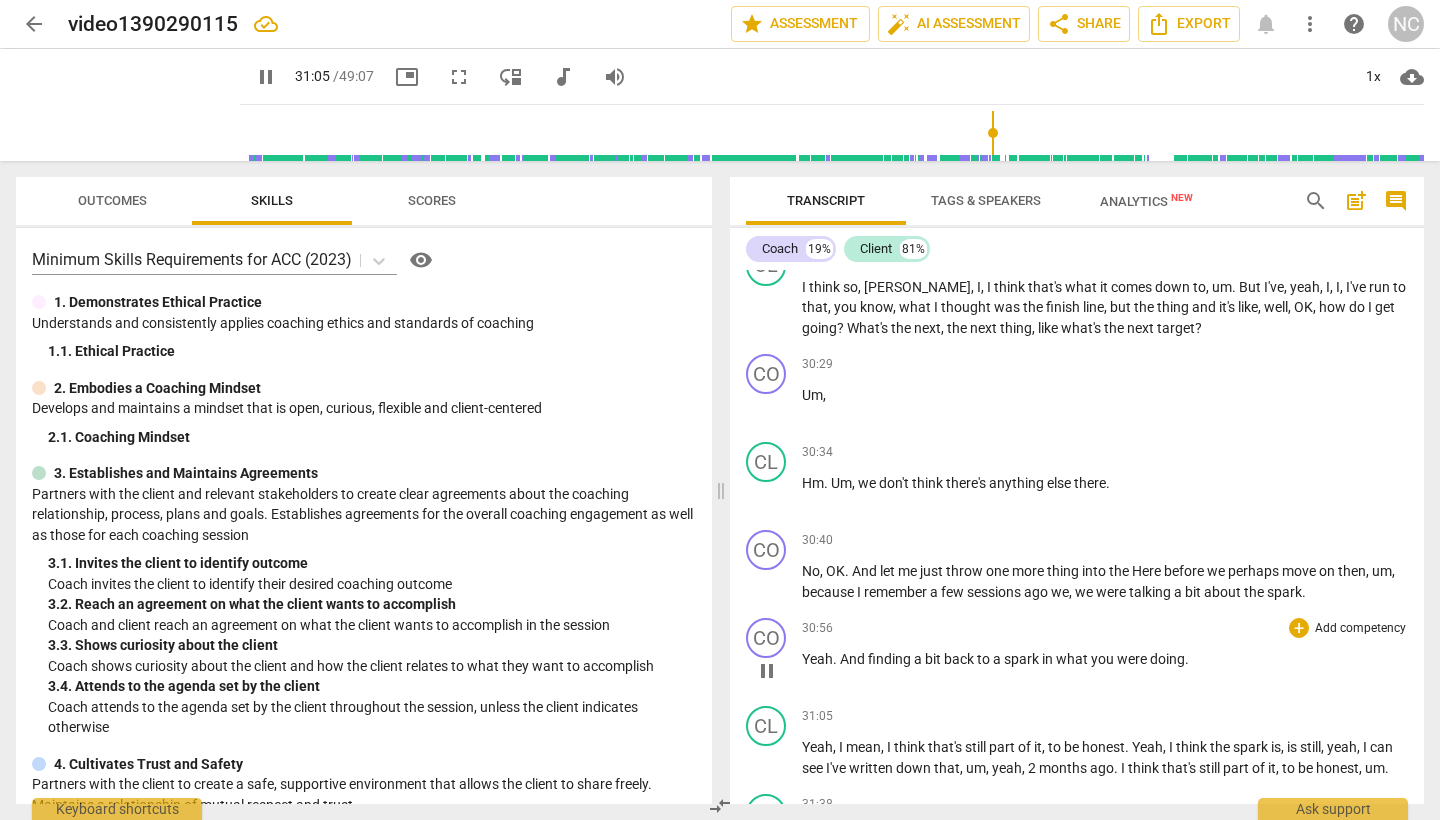 scroll, scrollTop: 9680, scrollLeft: 0, axis: vertical 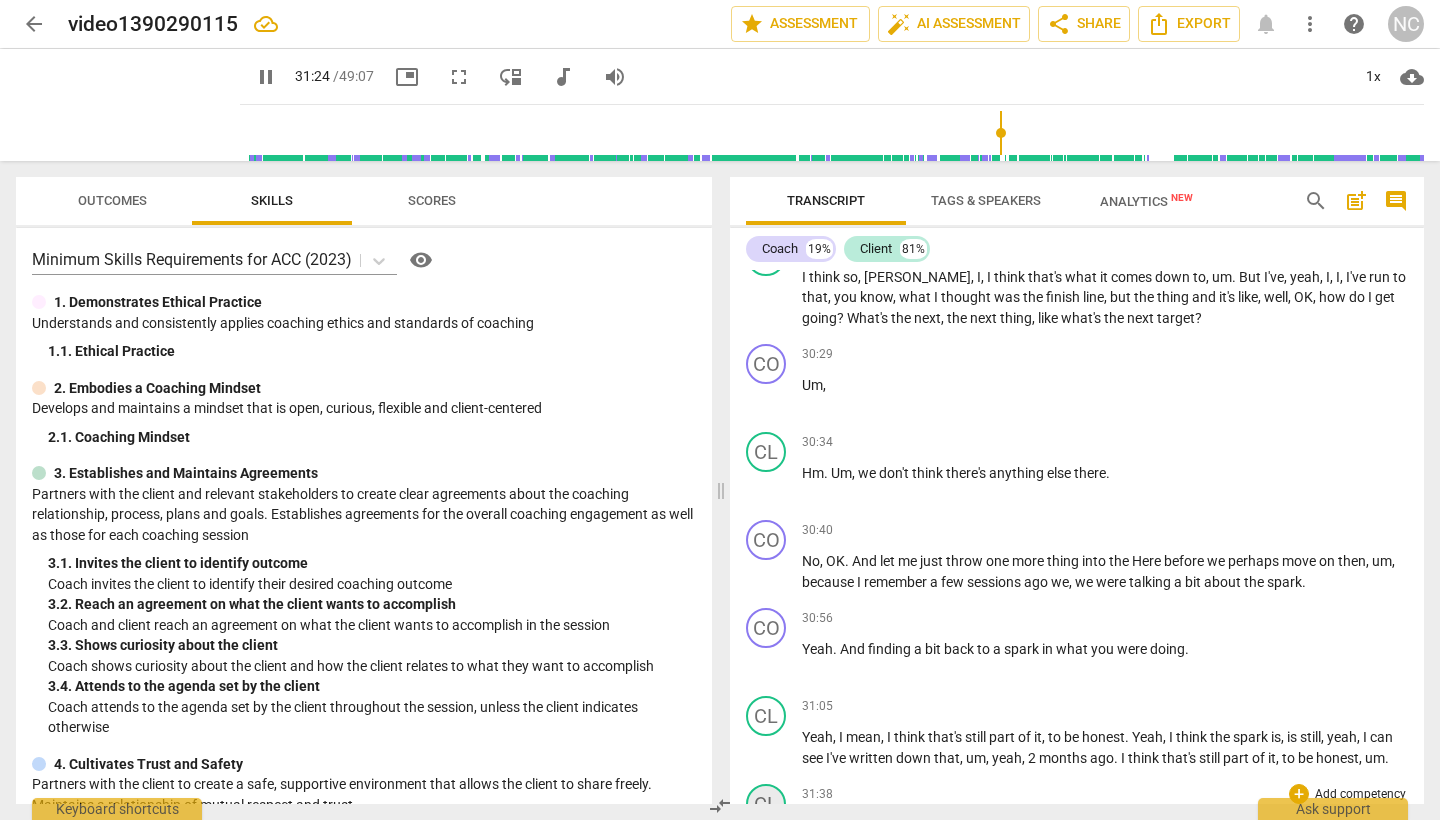 click on "CL" at bounding box center [766, 804] 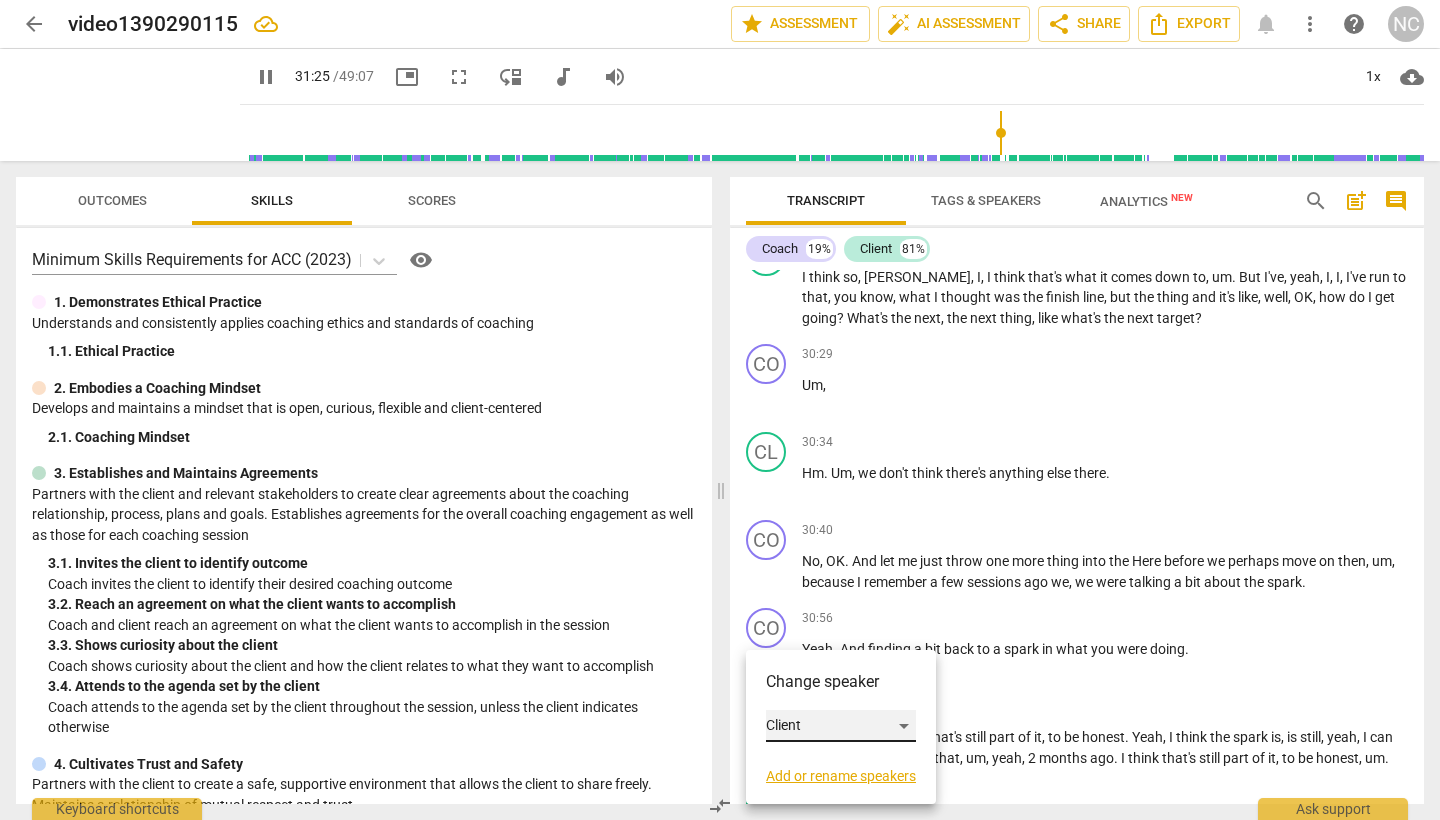 click on "Client" at bounding box center [841, 726] 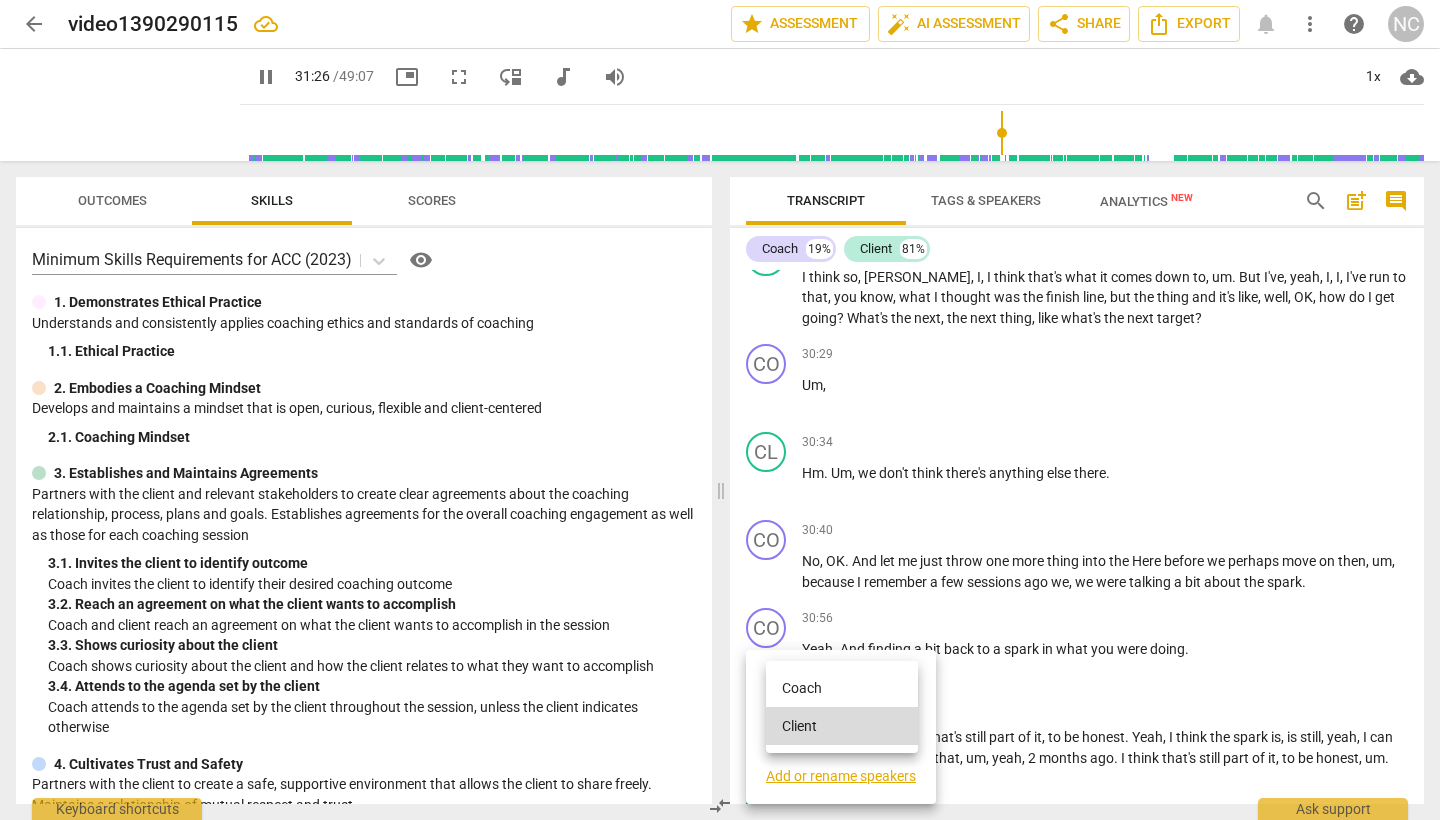 click on "Coach" at bounding box center (842, 688) 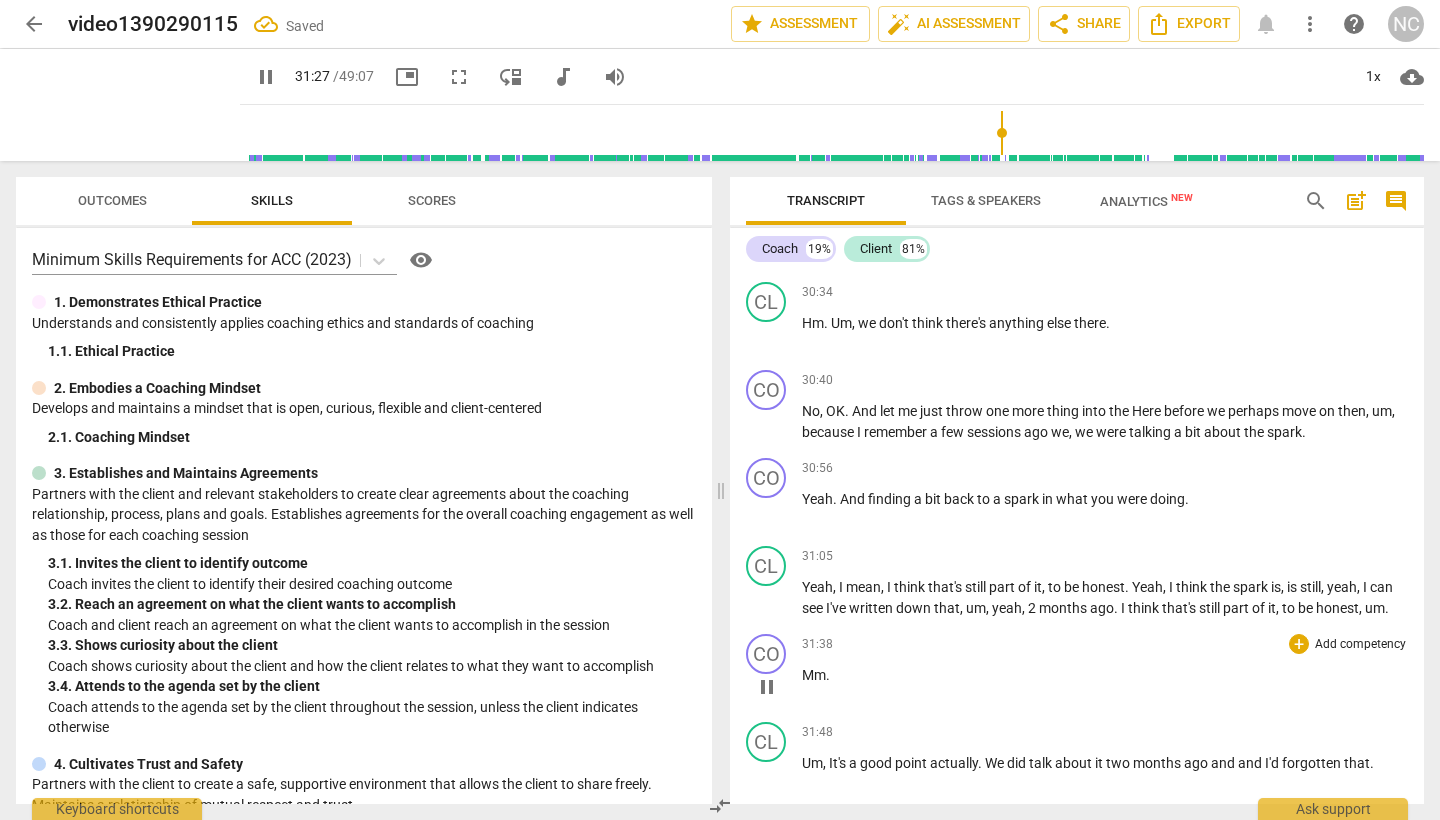 scroll, scrollTop: 9834, scrollLeft: 0, axis: vertical 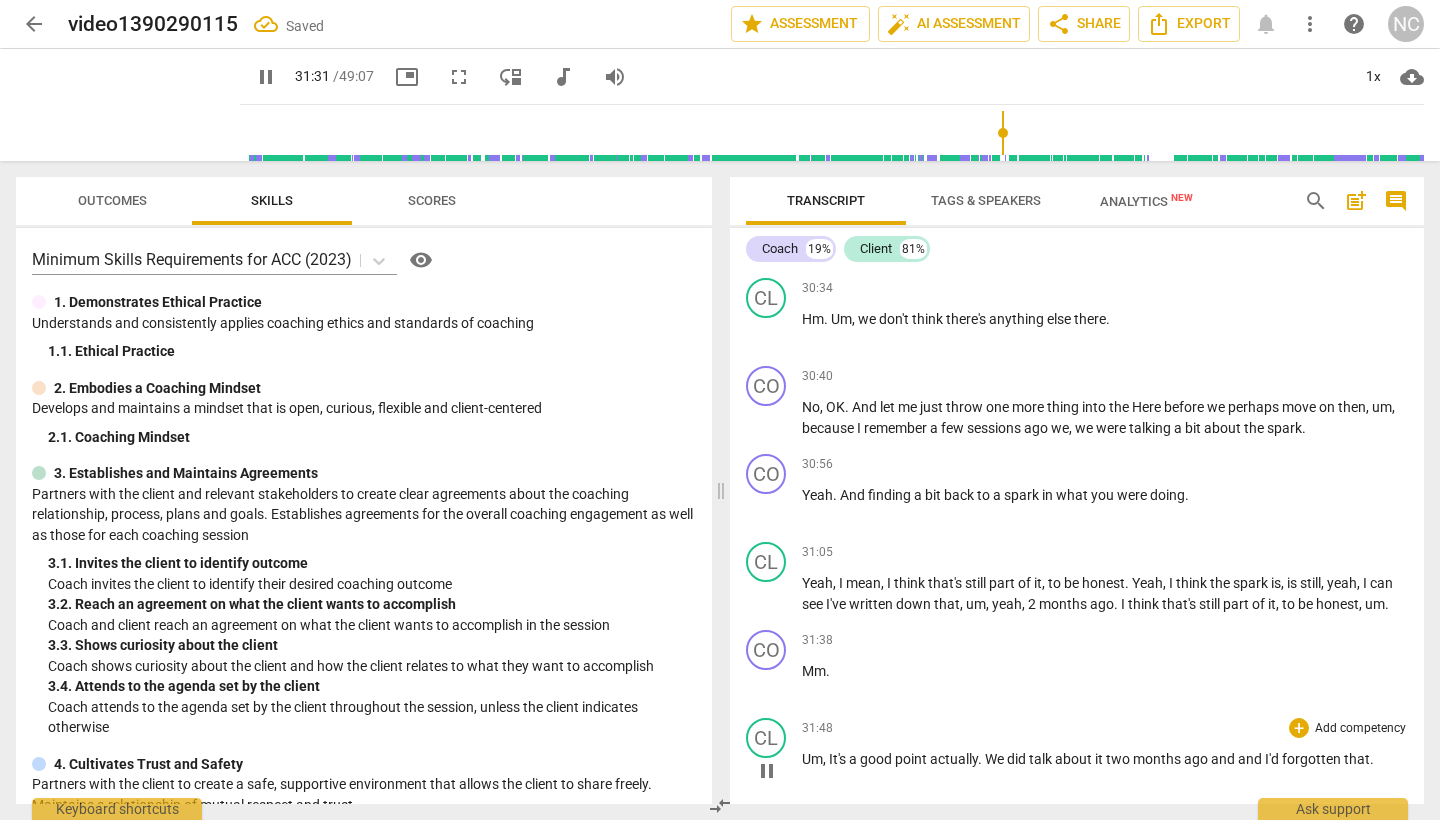click on "pause" at bounding box center [767, 771] 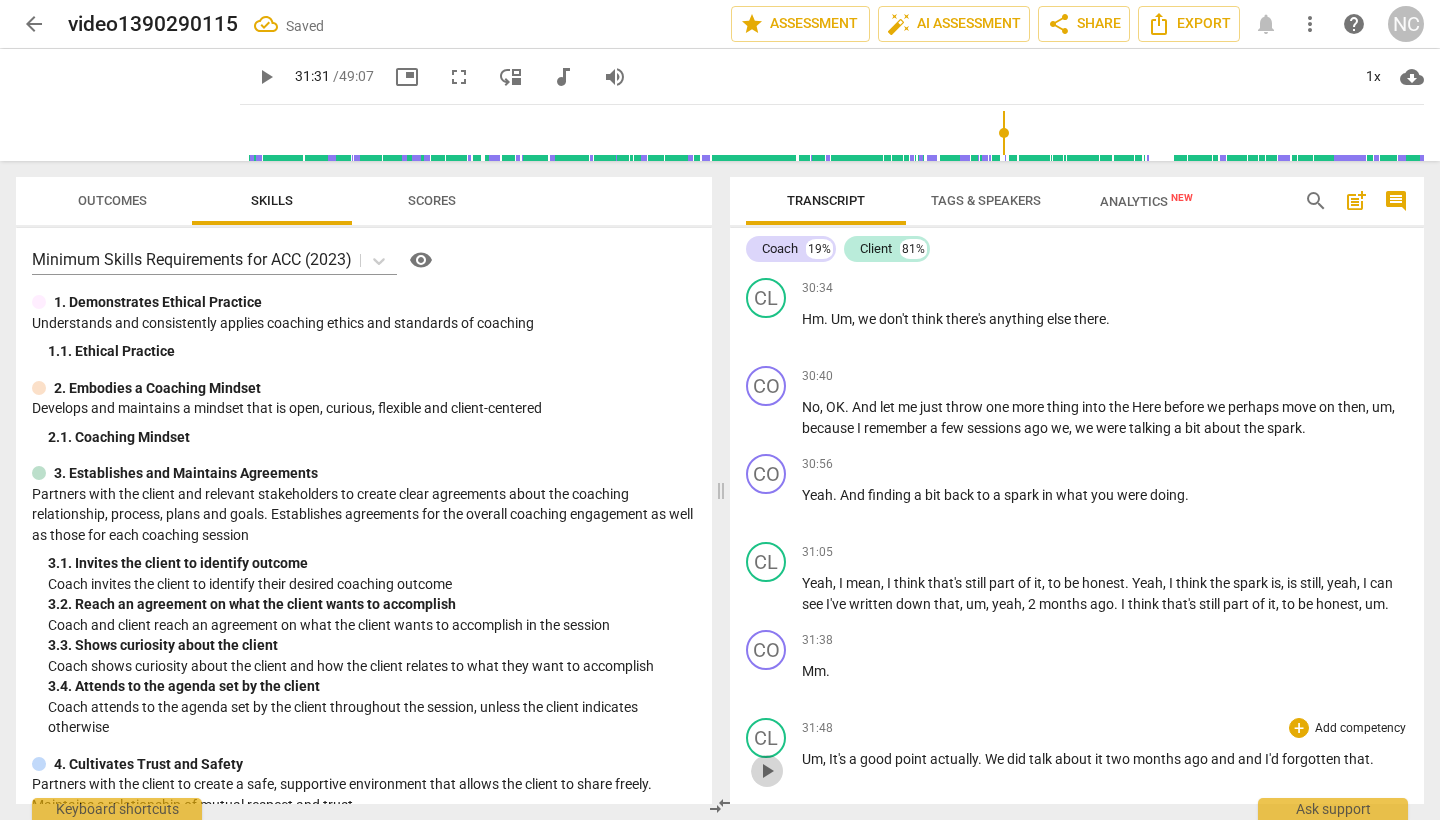 click on "play_arrow" at bounding box center (767, 771) 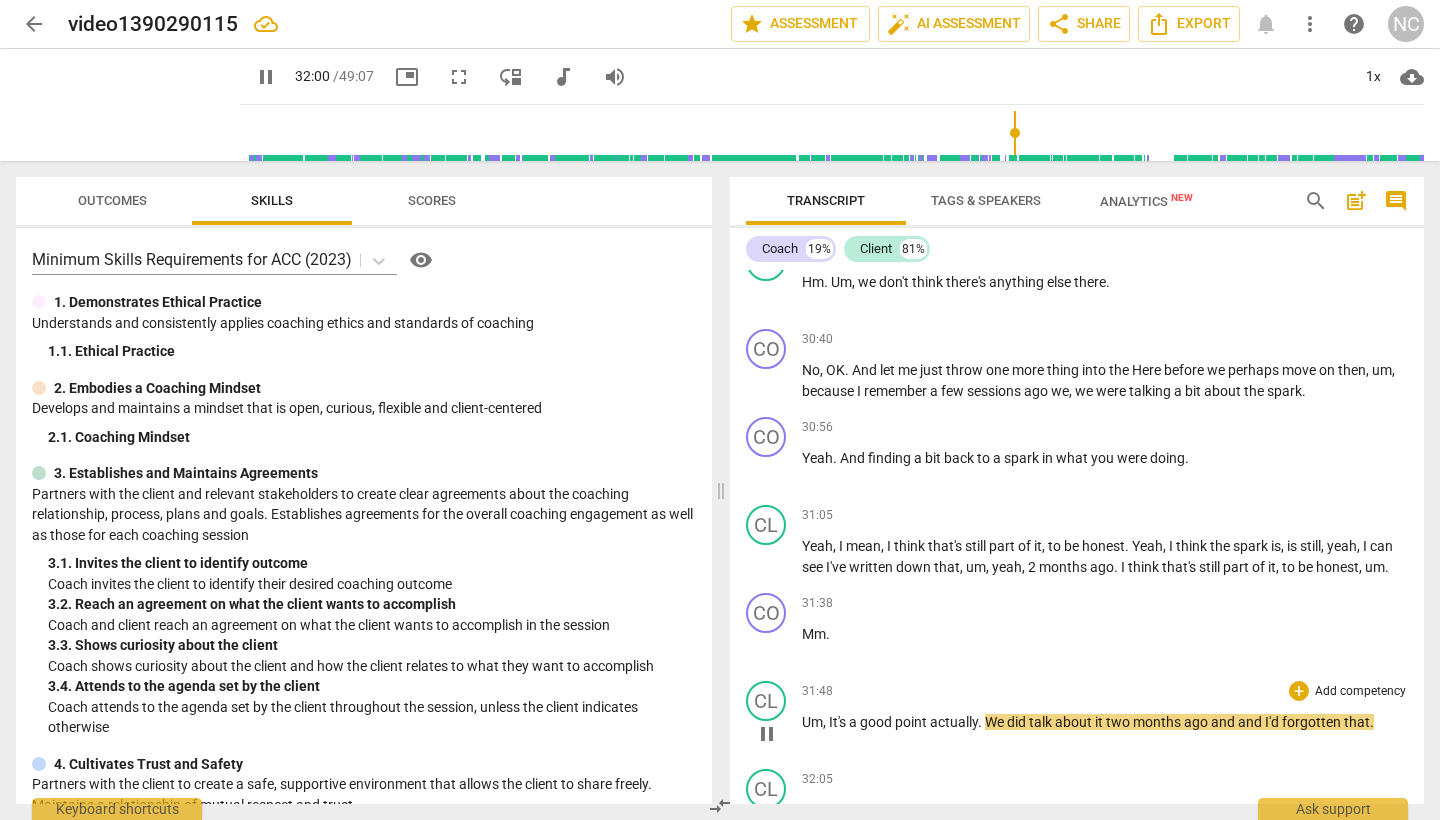 scroll, scrollTop: 9877, scrollLeft: 0, axis: vertical 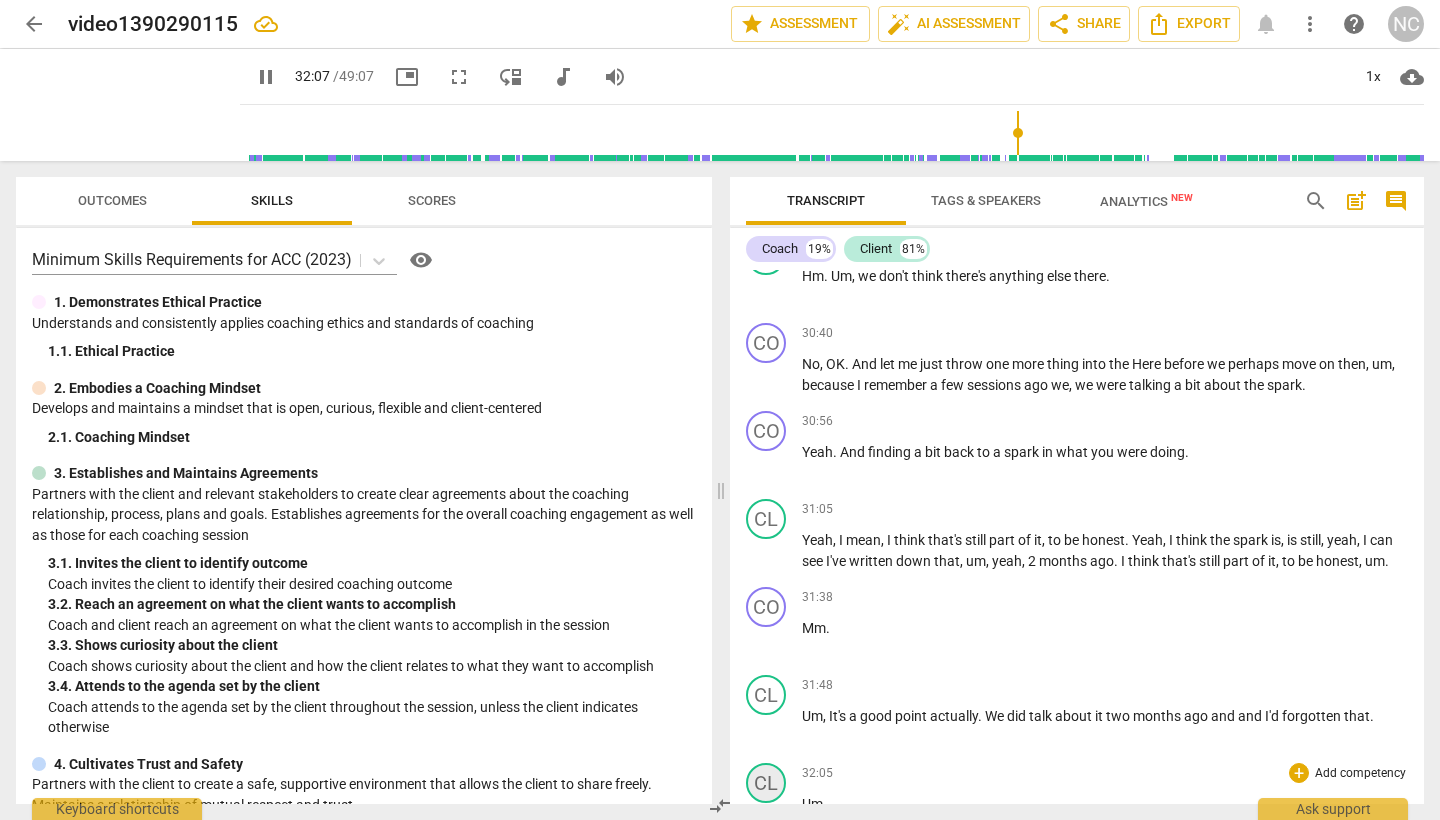 click on "CL" at bounding box center [766, 783] 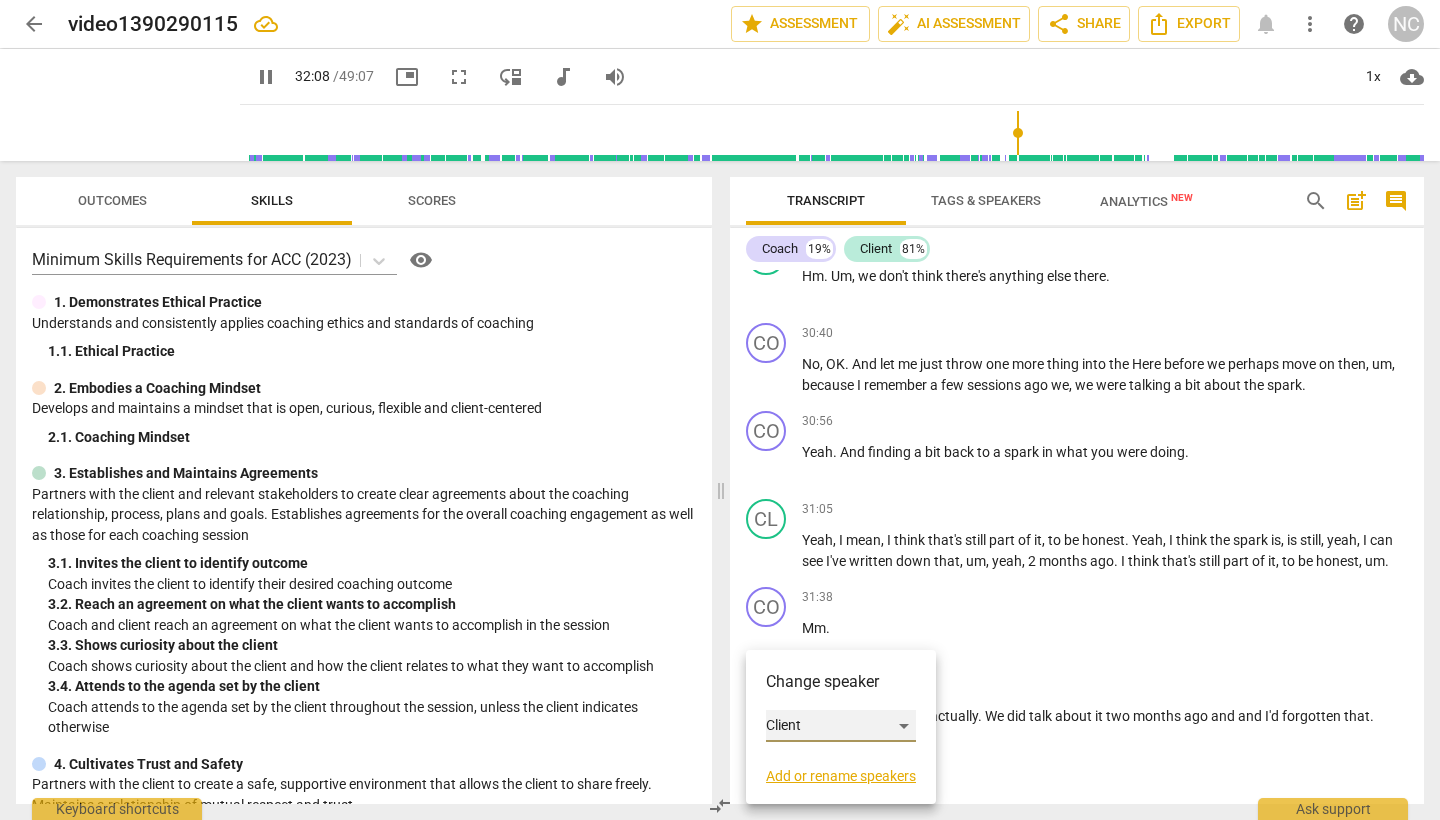 click on "Client" at bounding box center [841, 726] 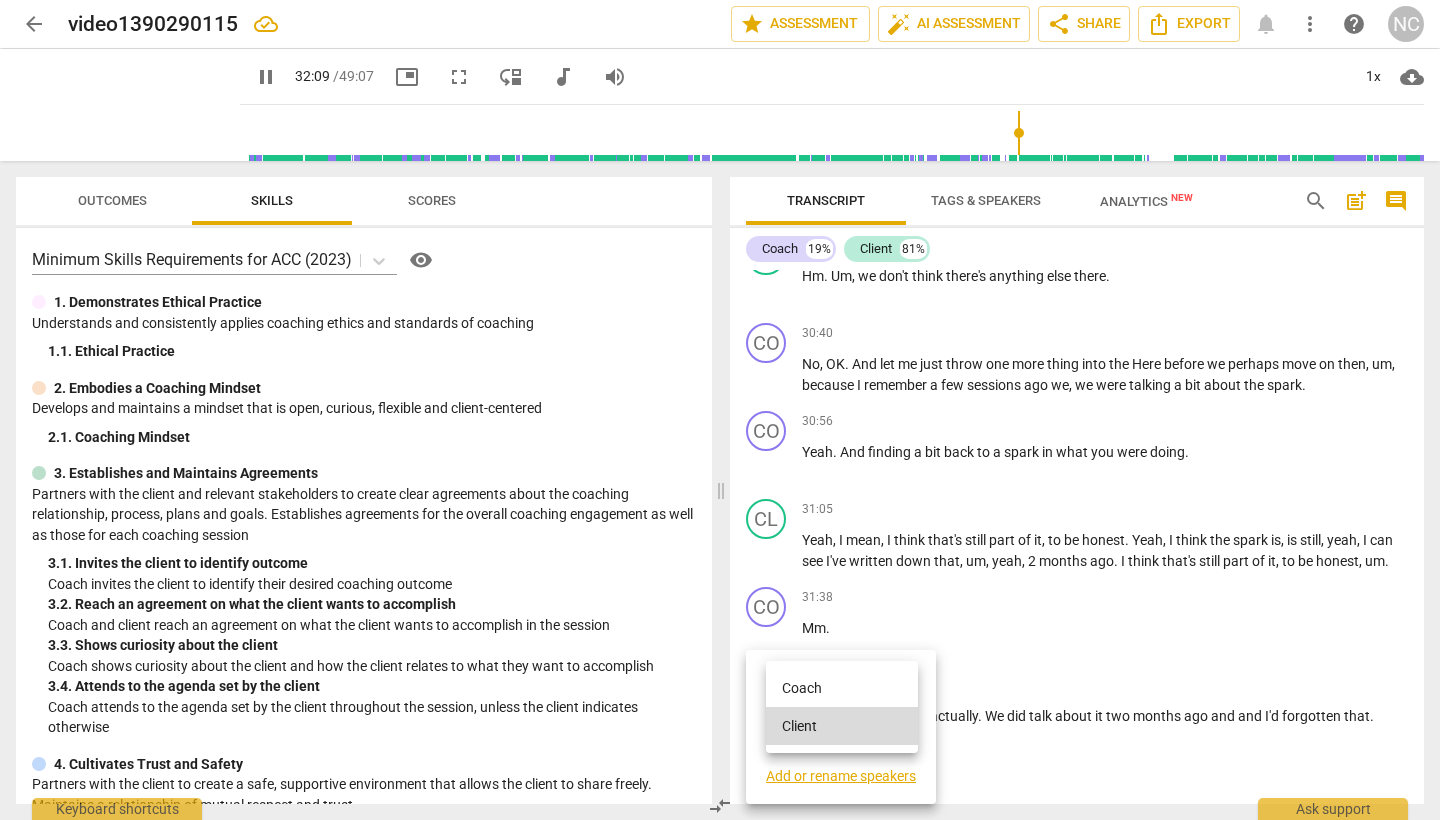 click on "Coach" at bounding box center (842, 688) 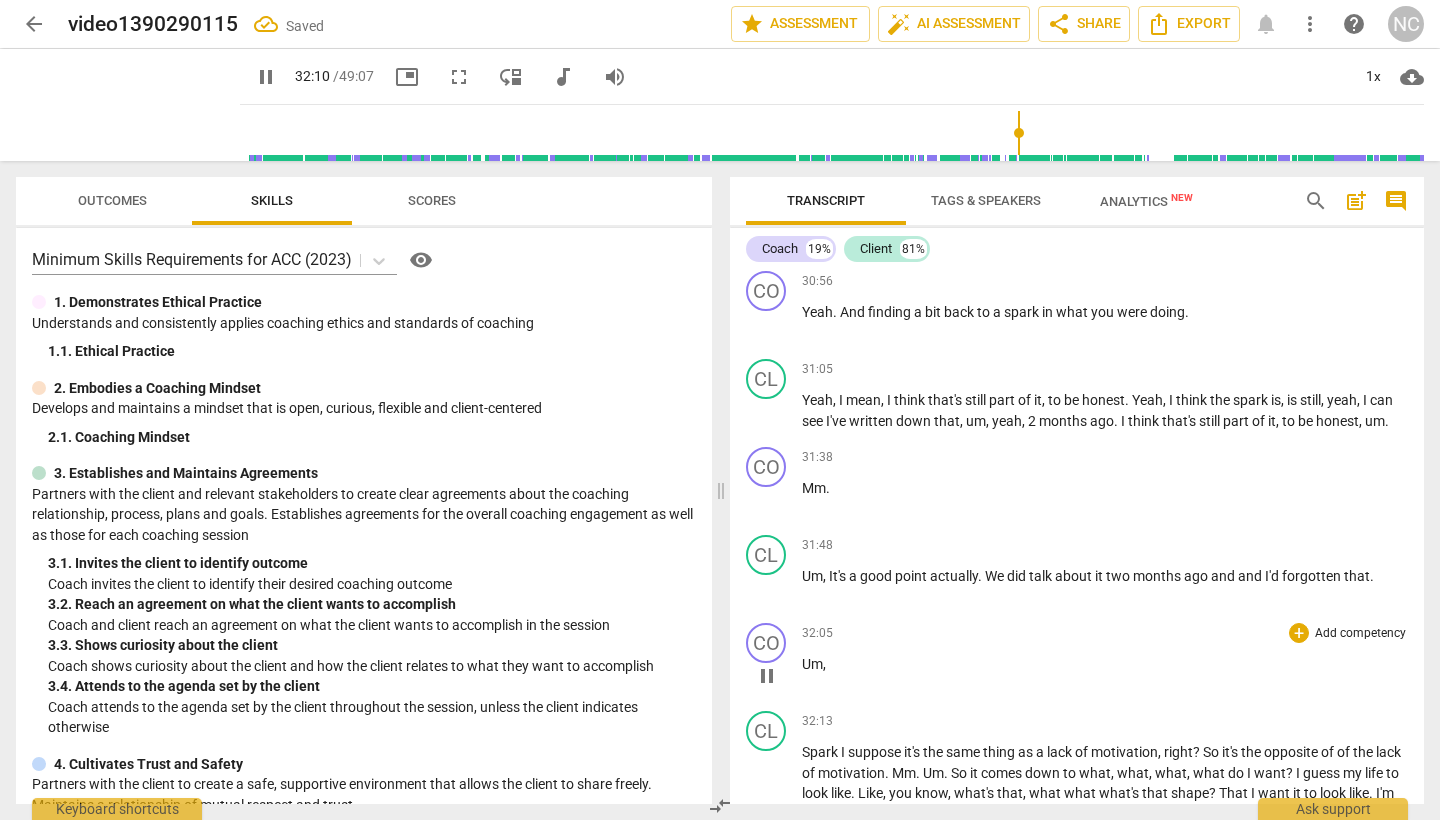 scroll, scrollTop: 10018, scrollLeft: 0, axis: vertical 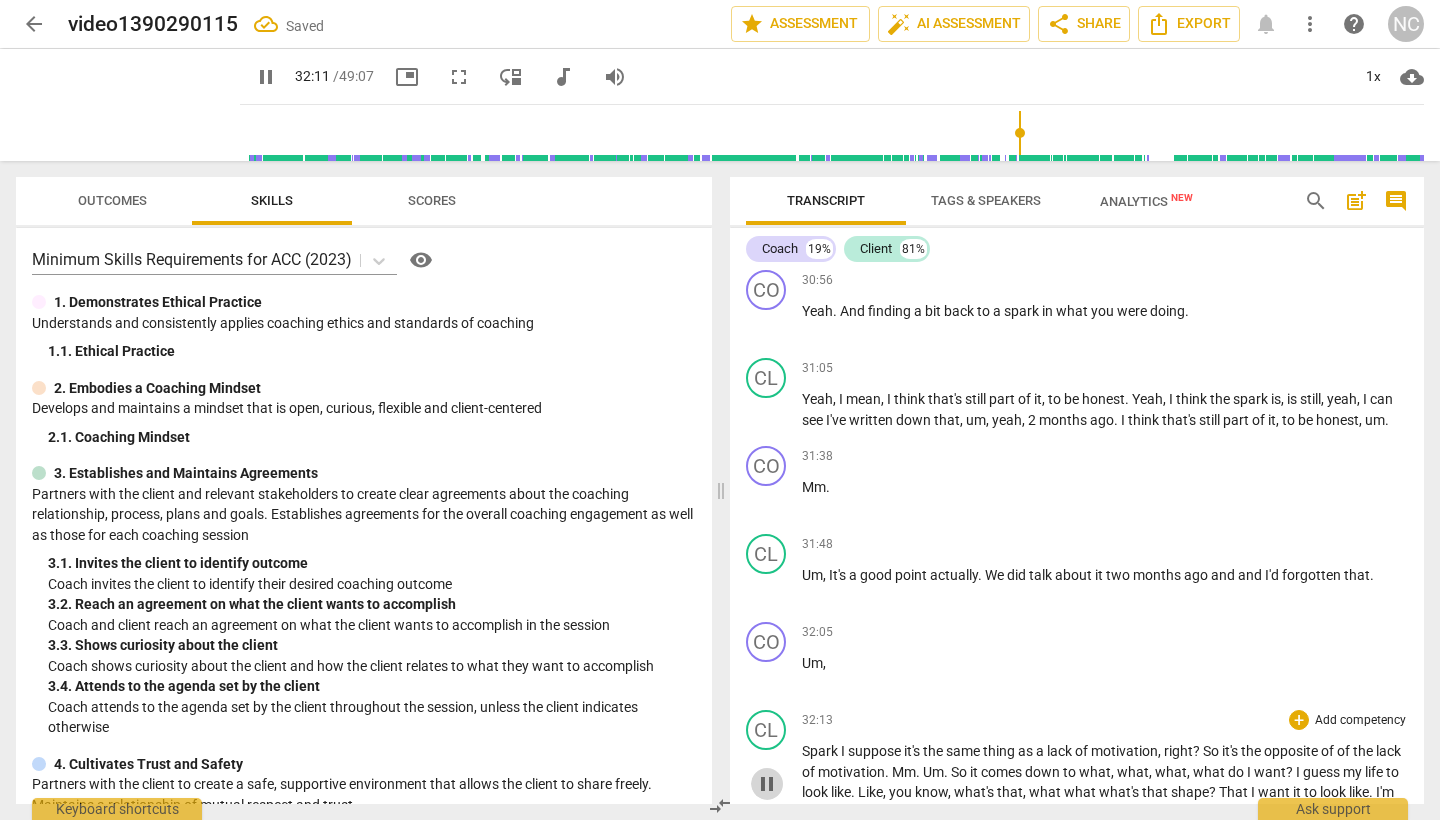 click on "pause" at bounding box center (767, 784) 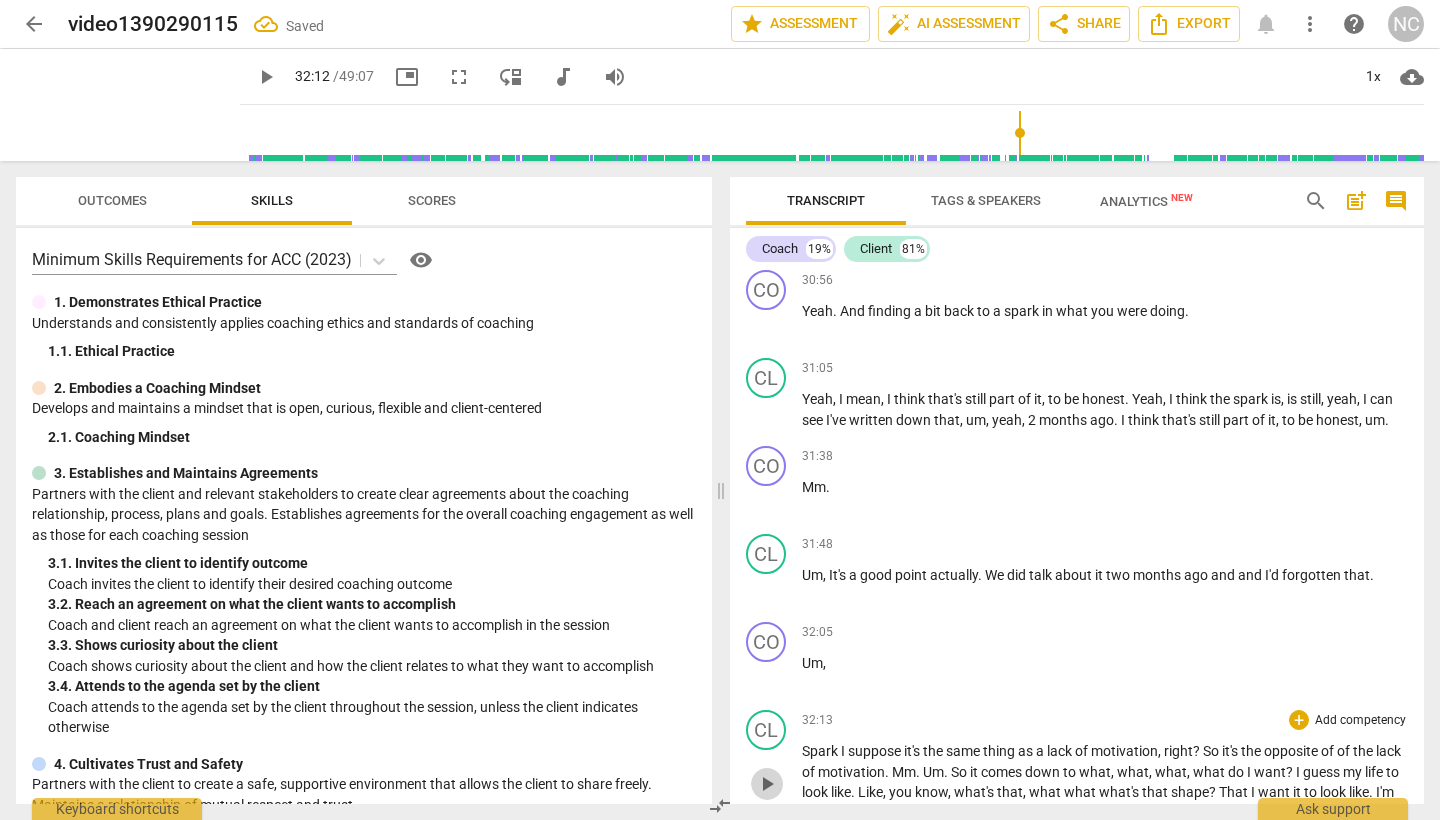 click on "play_arrow" at bounding box center [767, 784] 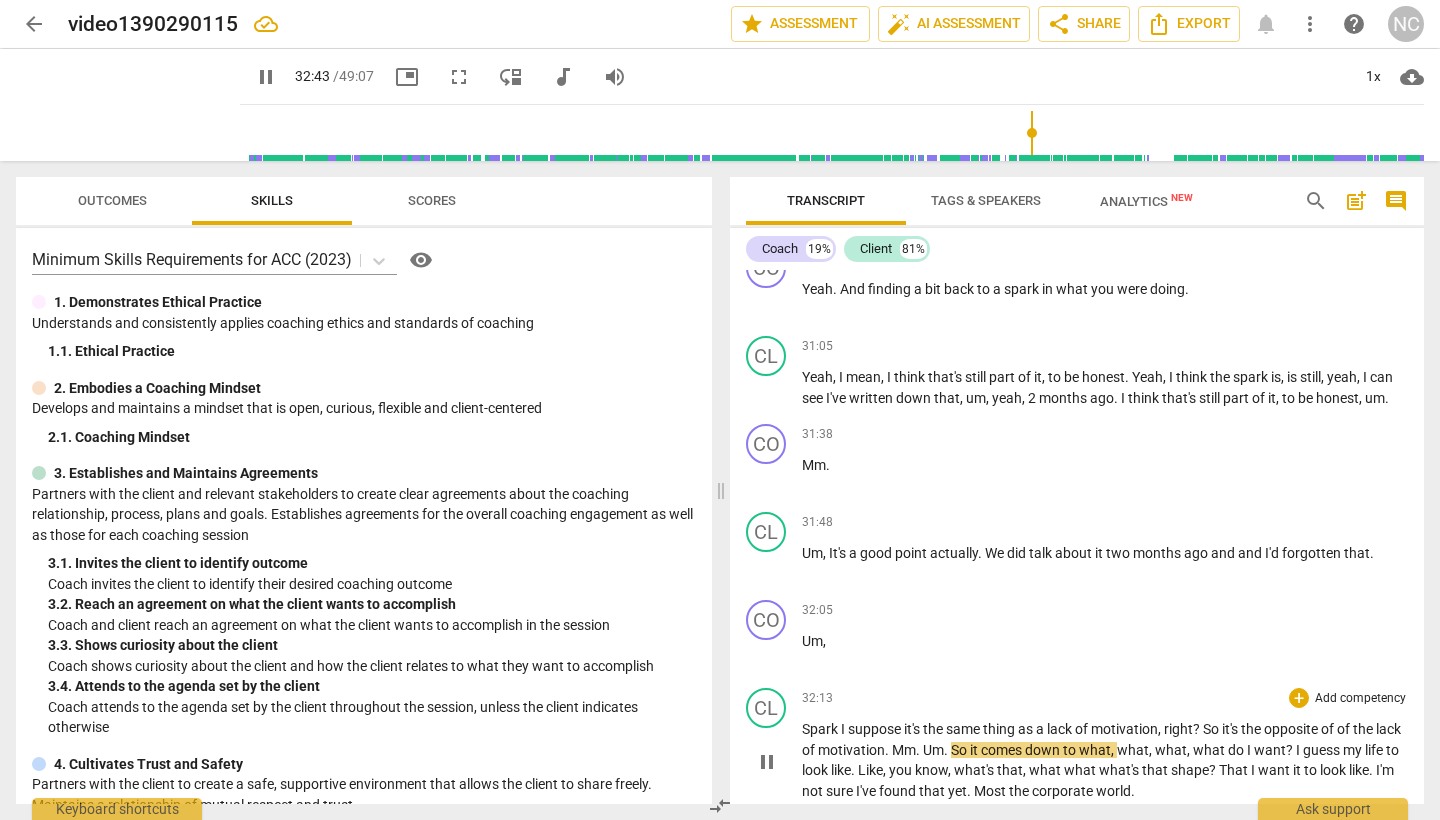 scroll, scrollTop: 10046, scrollLeft: 0, axis: vertical 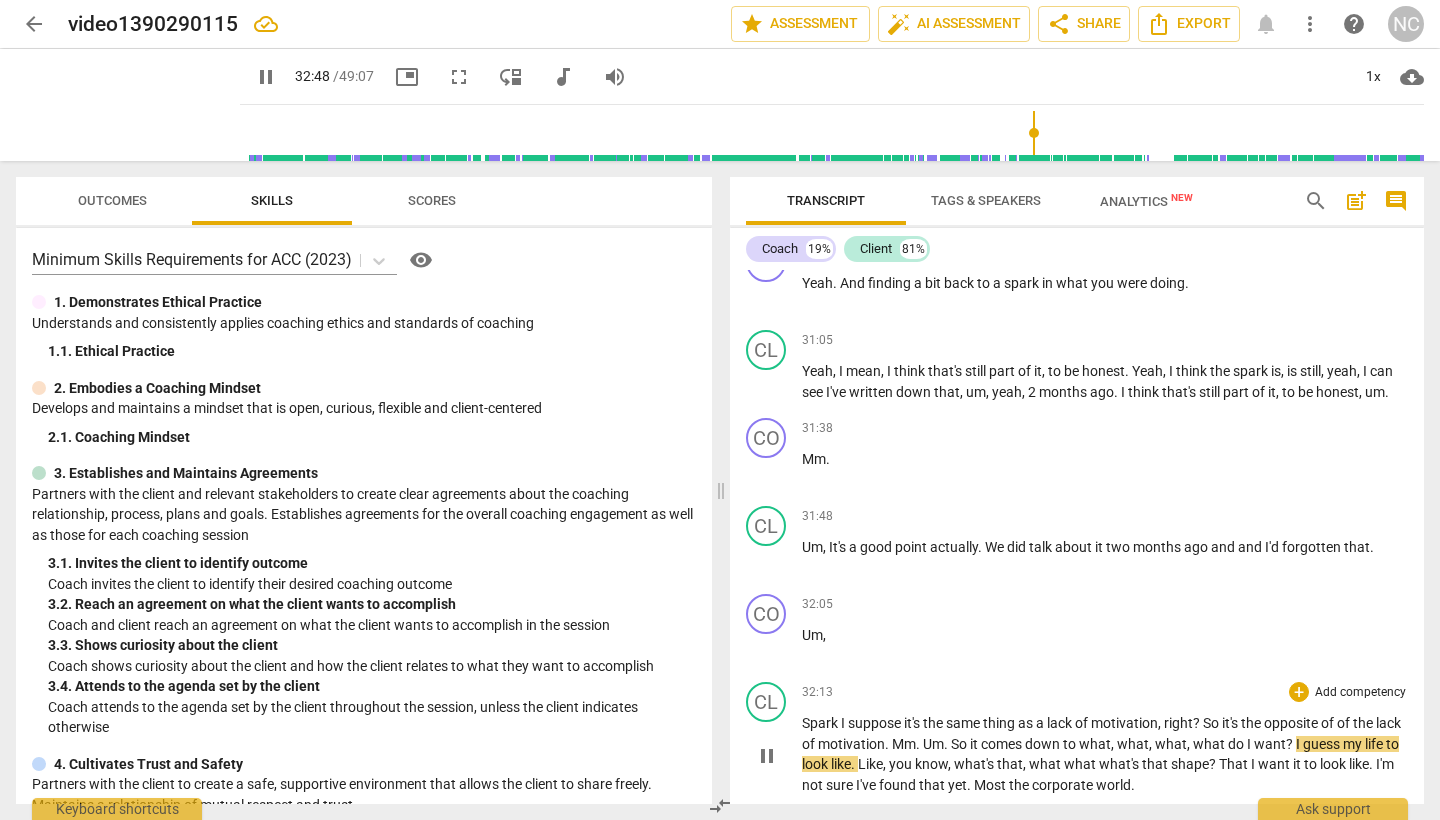 click on "pause" at bounding box center (767, 756) 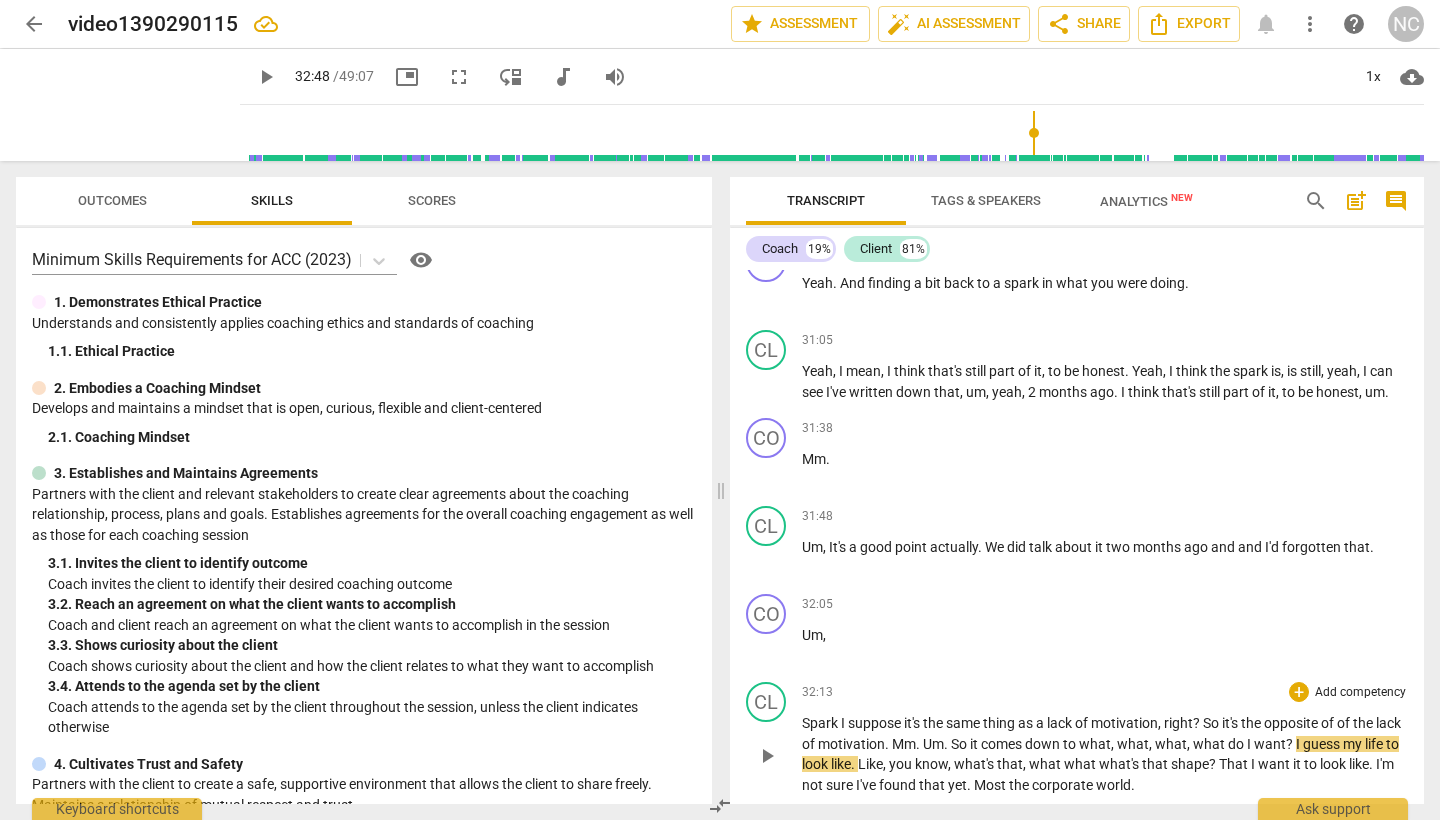 type on "1969" 